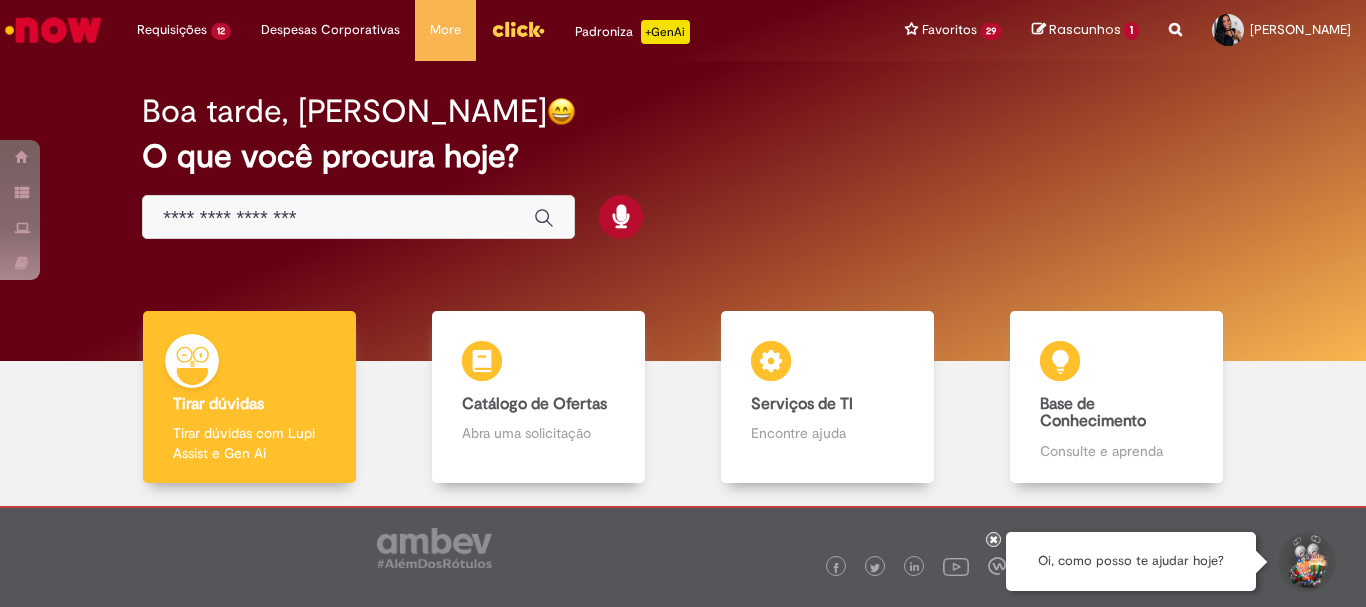 scroll, scrollTop: 0, scrollLeft: 0, axis: both 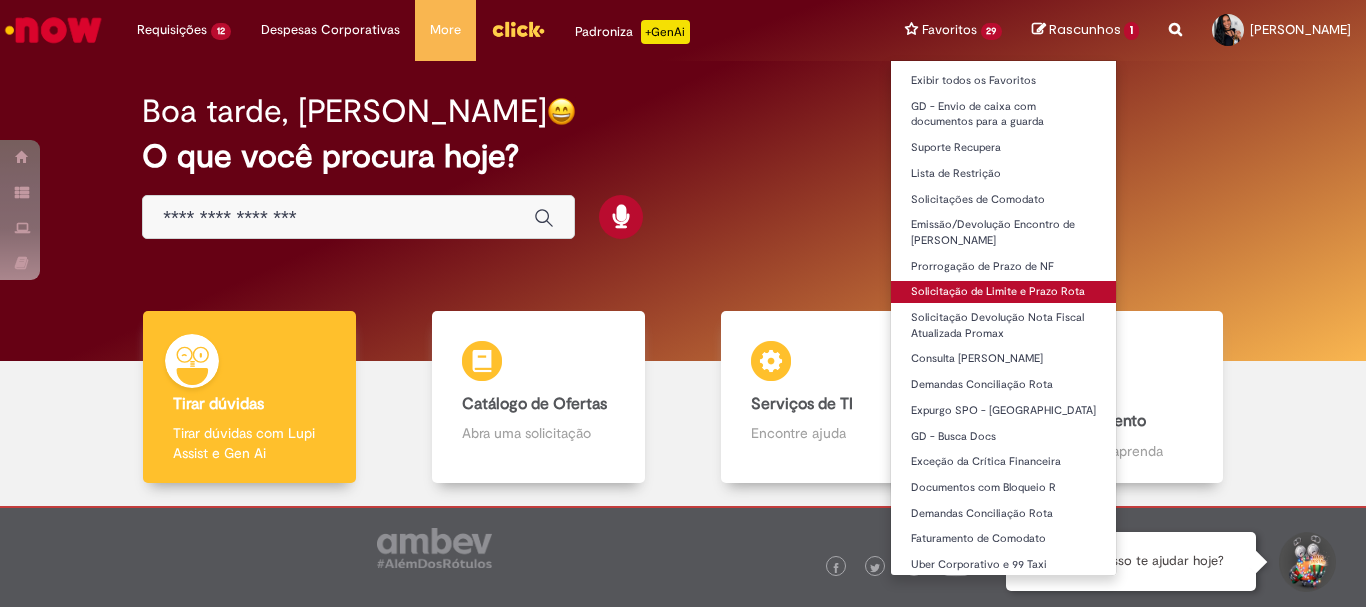 click on "Solicitação de Limite e Prazo Rota" at bounding box center (1004, 292) 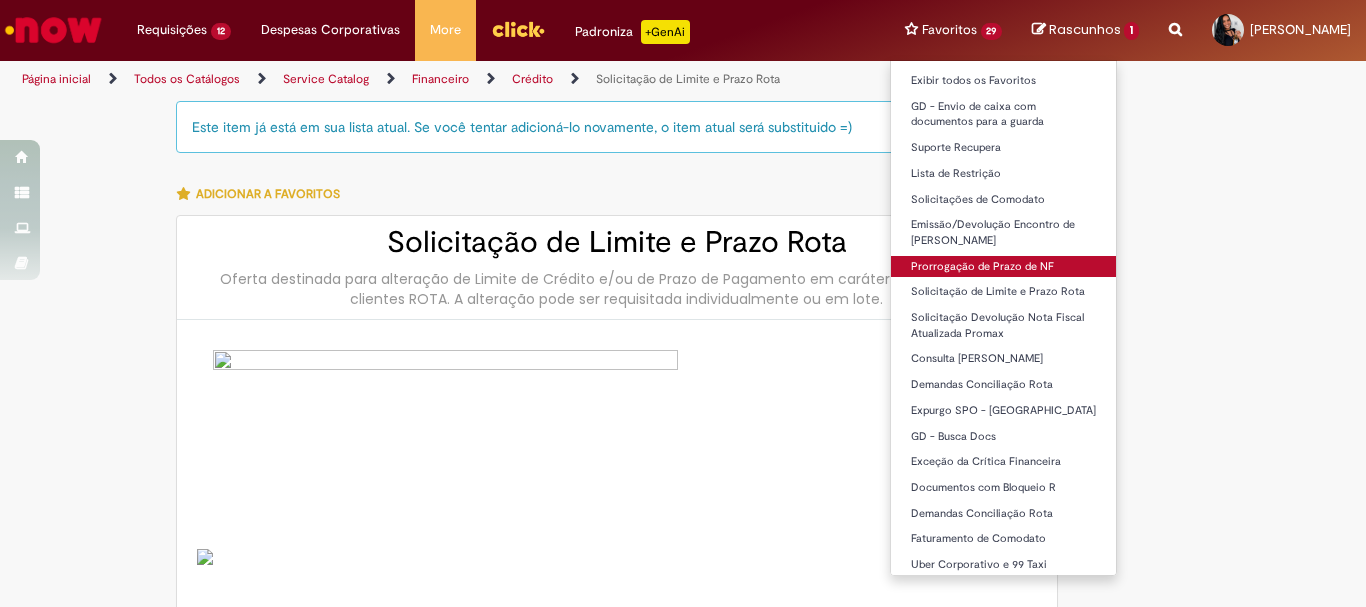 type on "********" 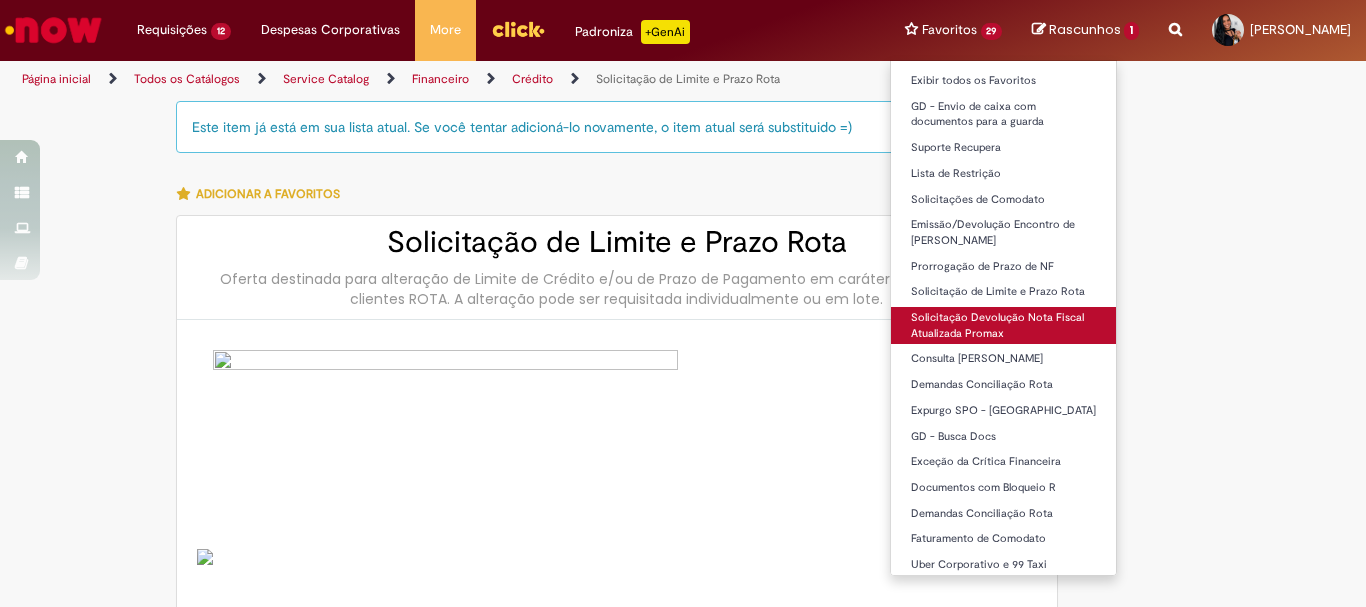 type on "**********" 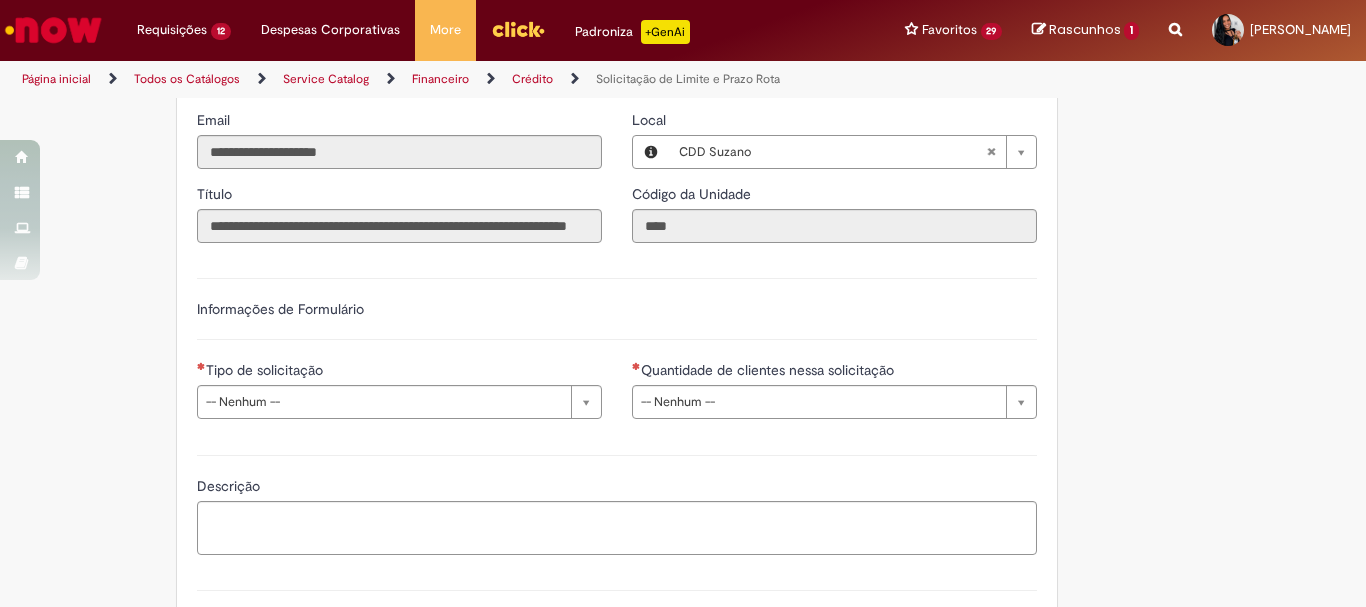 scroll, scrollTop: 1200, scrollLeft: 0, axis: vertical 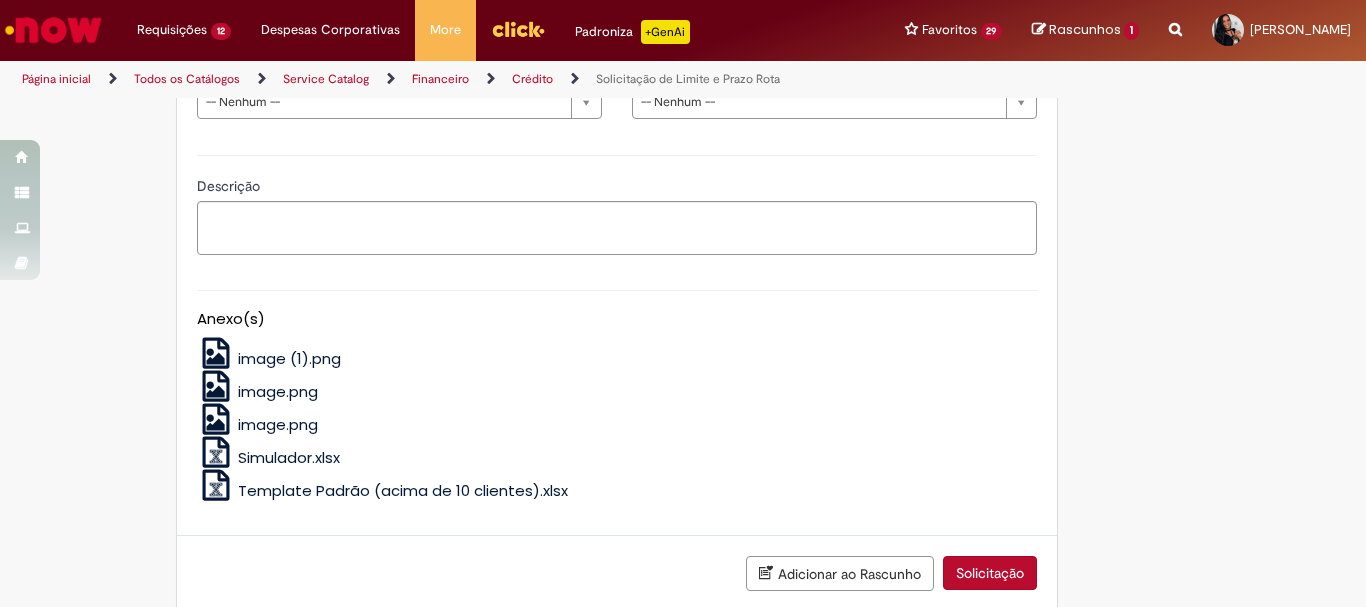 click on "**********" at bounding box center [399, 97] 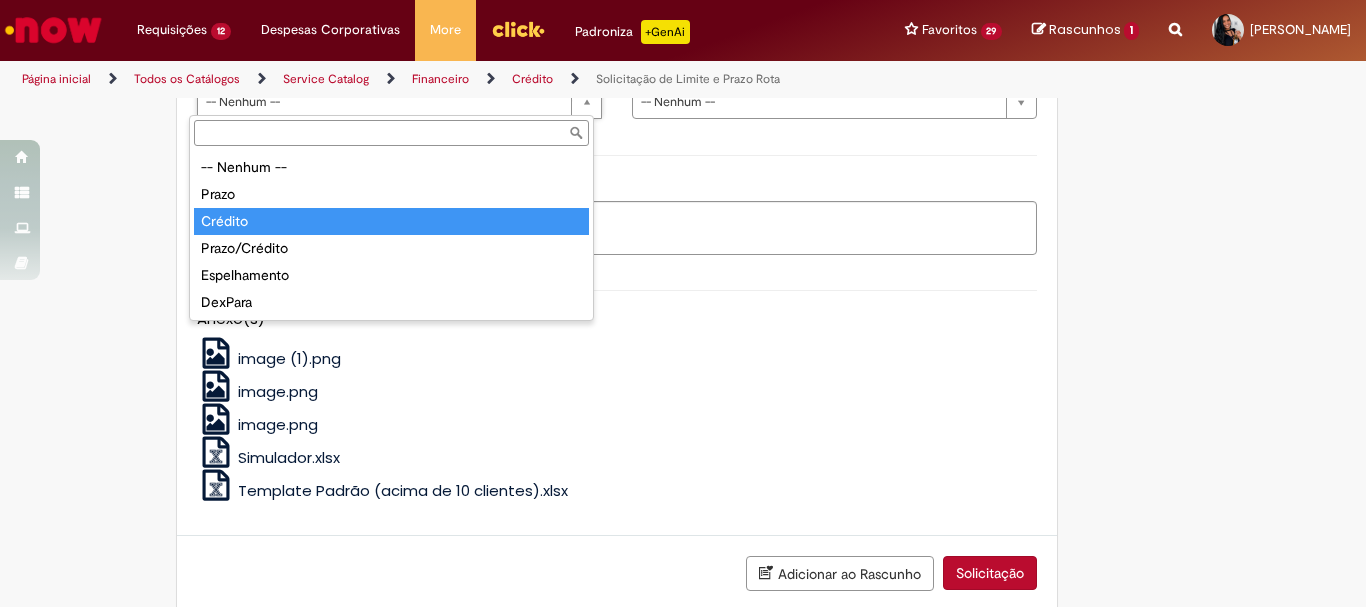 scroll, scrollTop: 933, scrollLeft: 0, axis: vertical 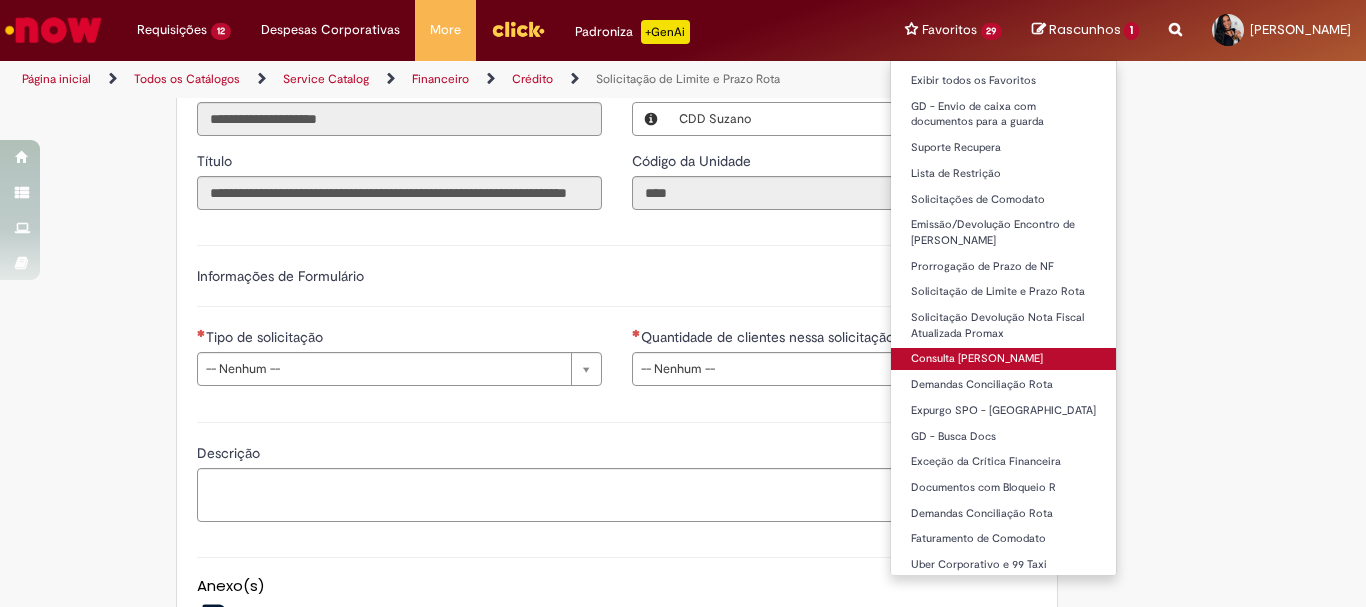 click on "Consulta [PERSON_NAME]" at bounding box center [1004, 359] 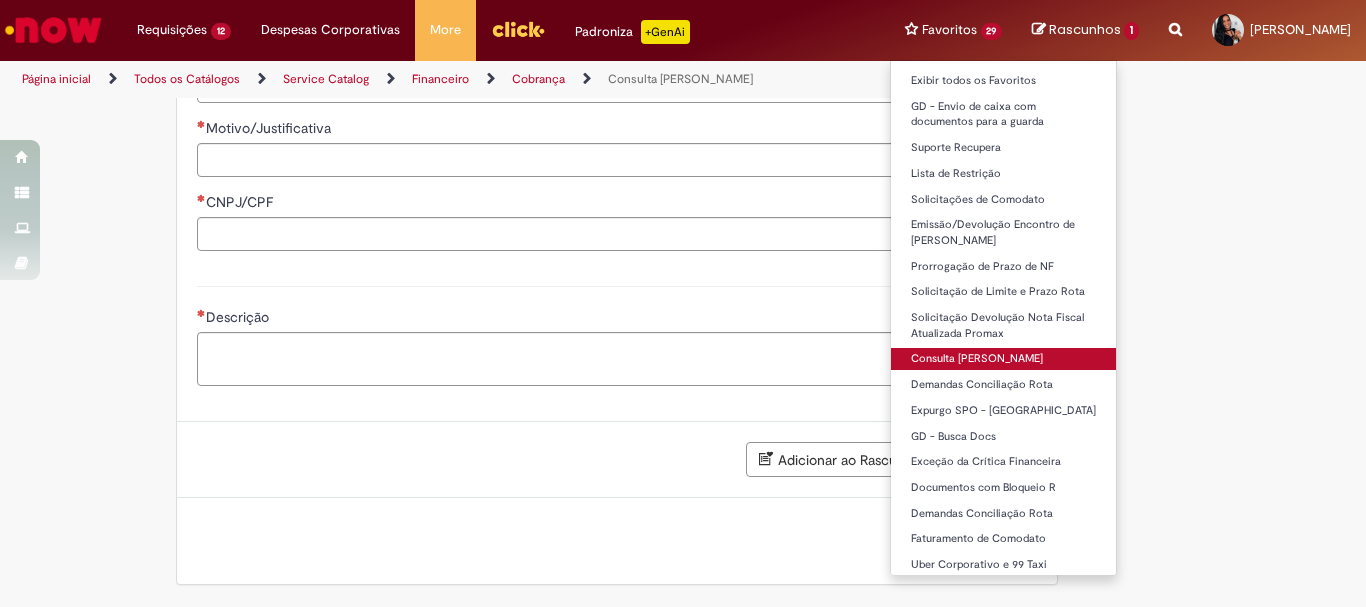 scroll, scrollTop: 0, scrollLeft: 0, axis: both 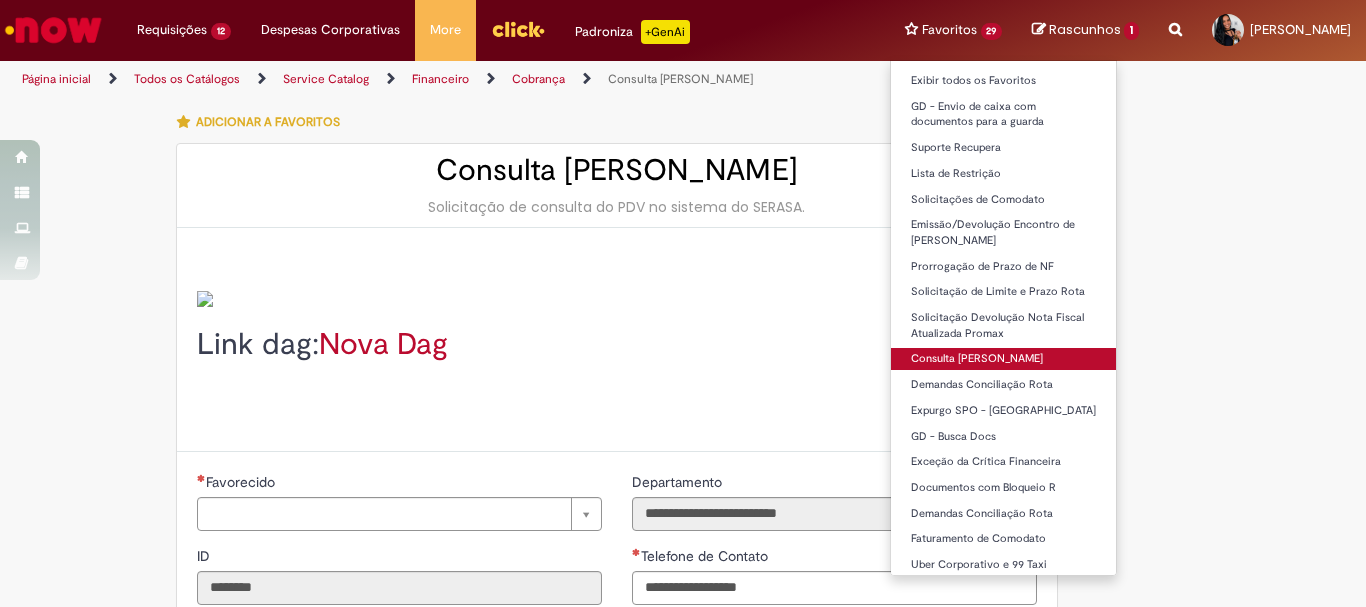 type on "**********" 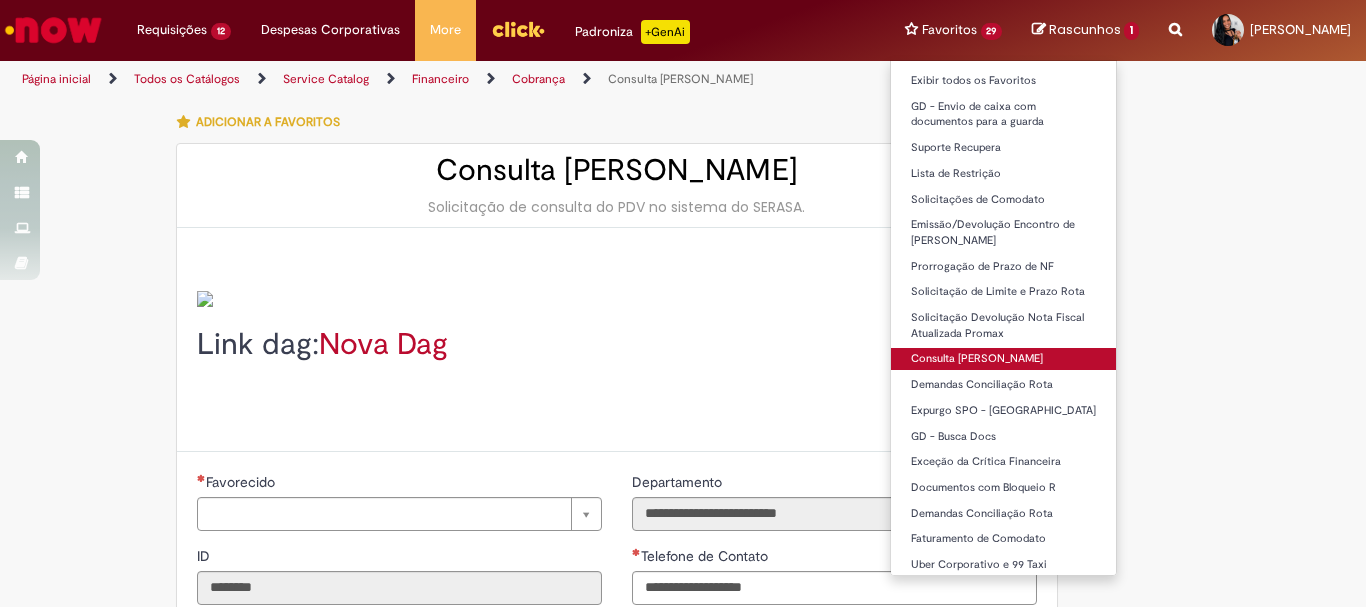 type on "**********" 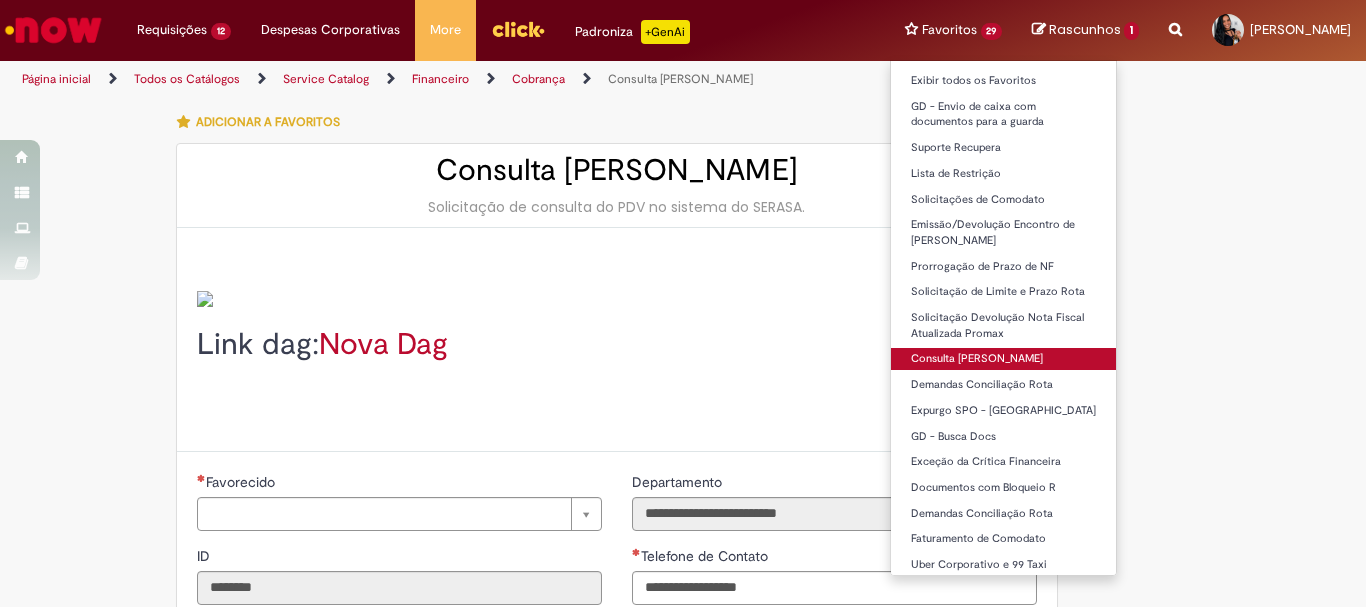 type on "**********" 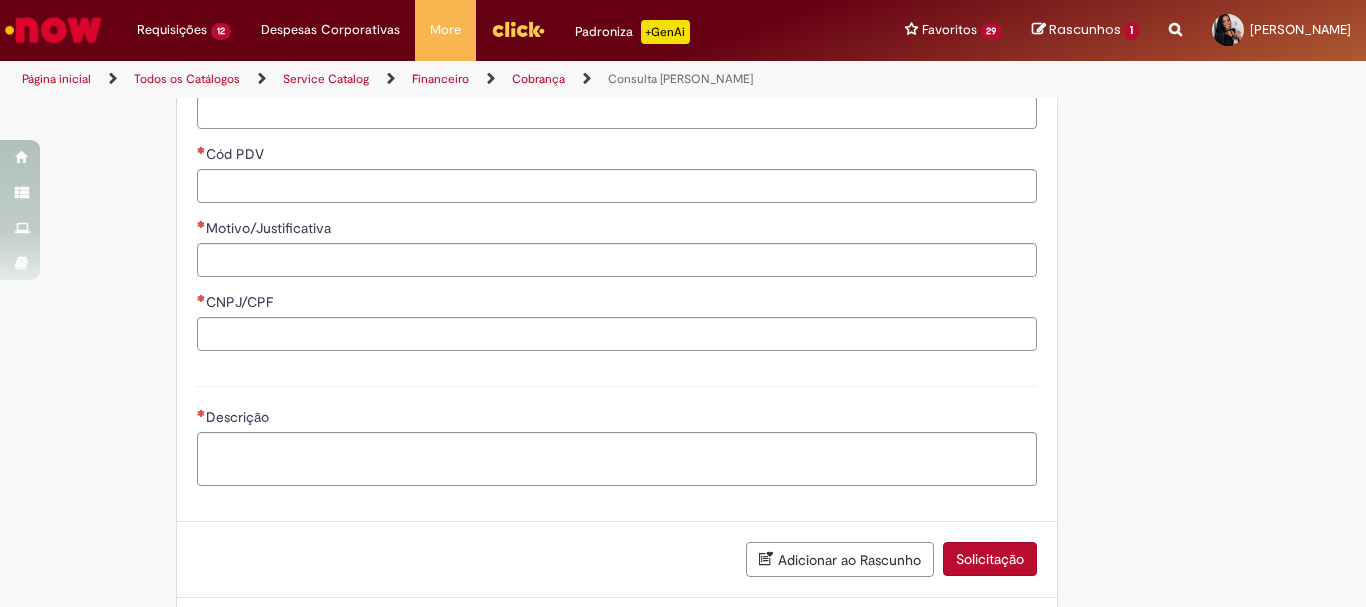 scroll, scrollTop: 600, scrollLeft: 0, axis: vertical 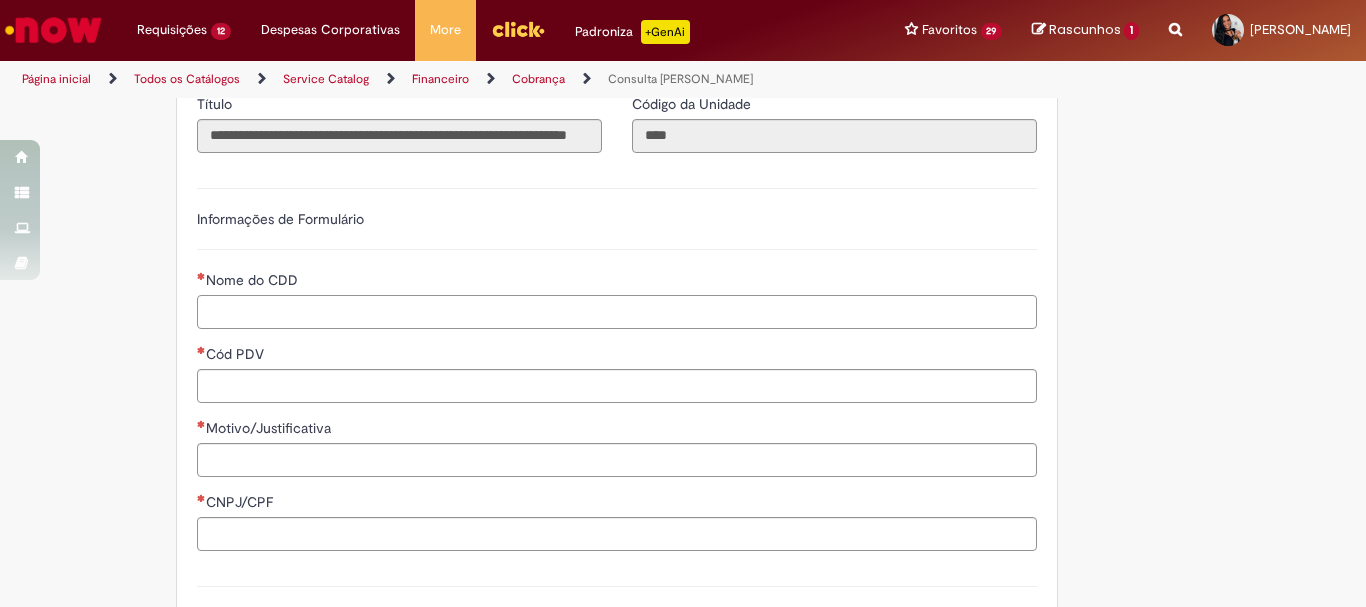 click on "Nome do CDD" at bounding box center (617, 312) 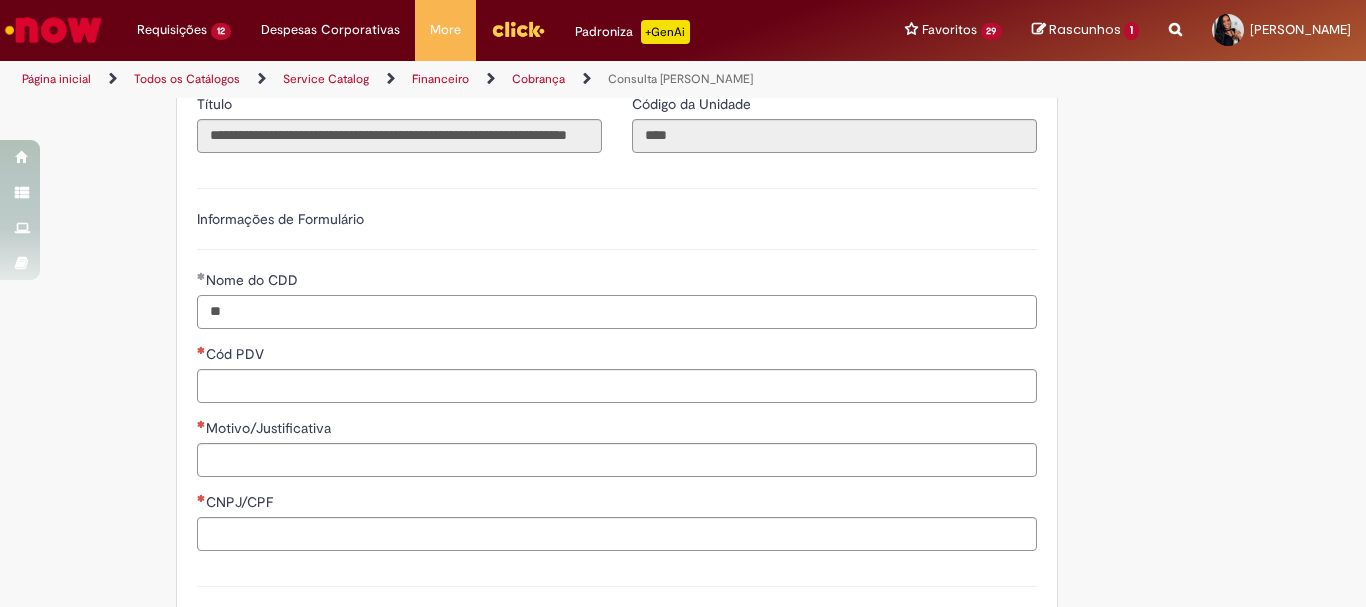 type on "*" 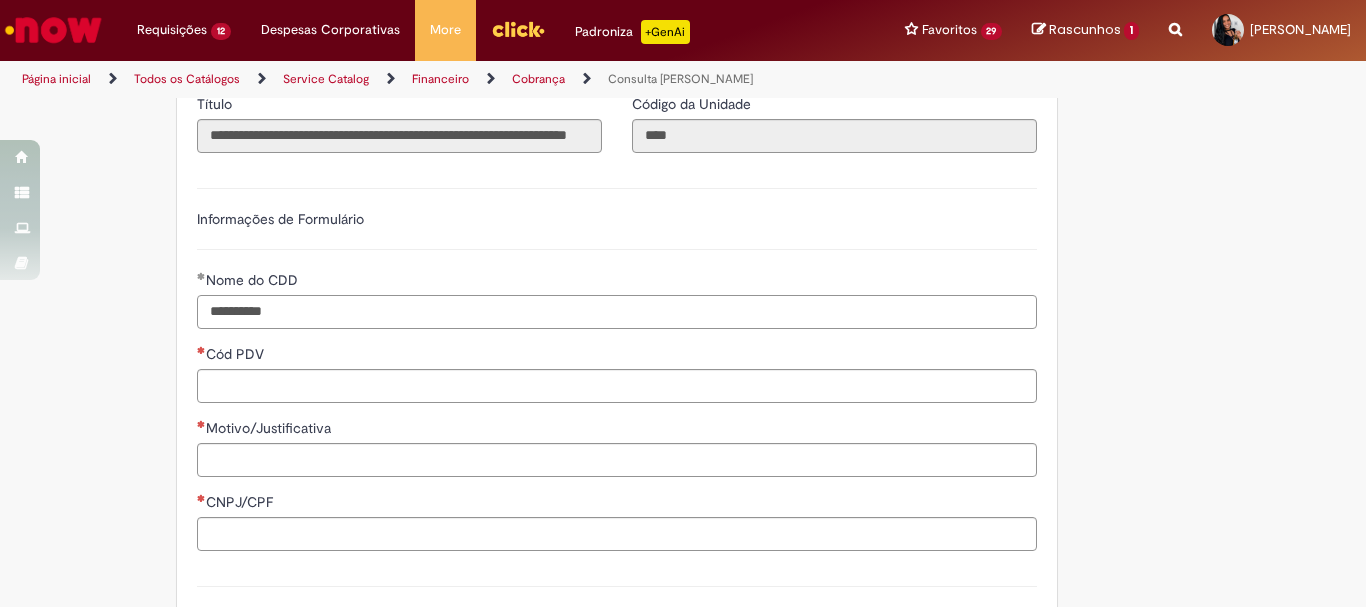 type on "**********" 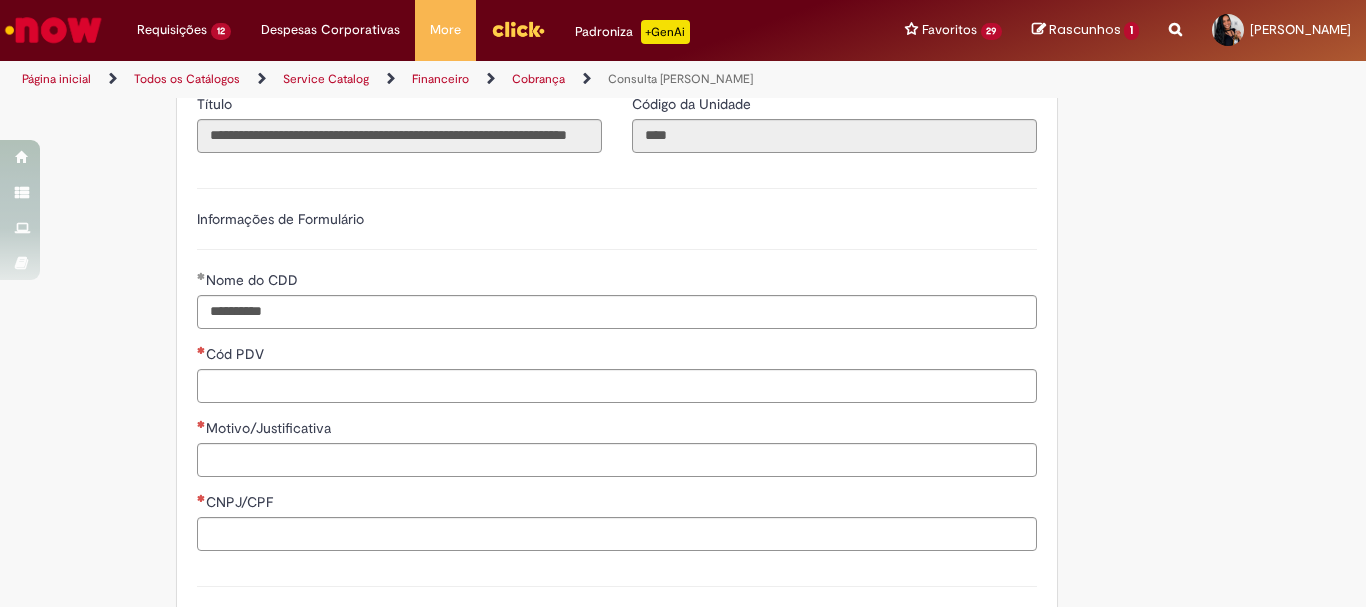 click on "Cód PDV" at bounding box center (617, 356) 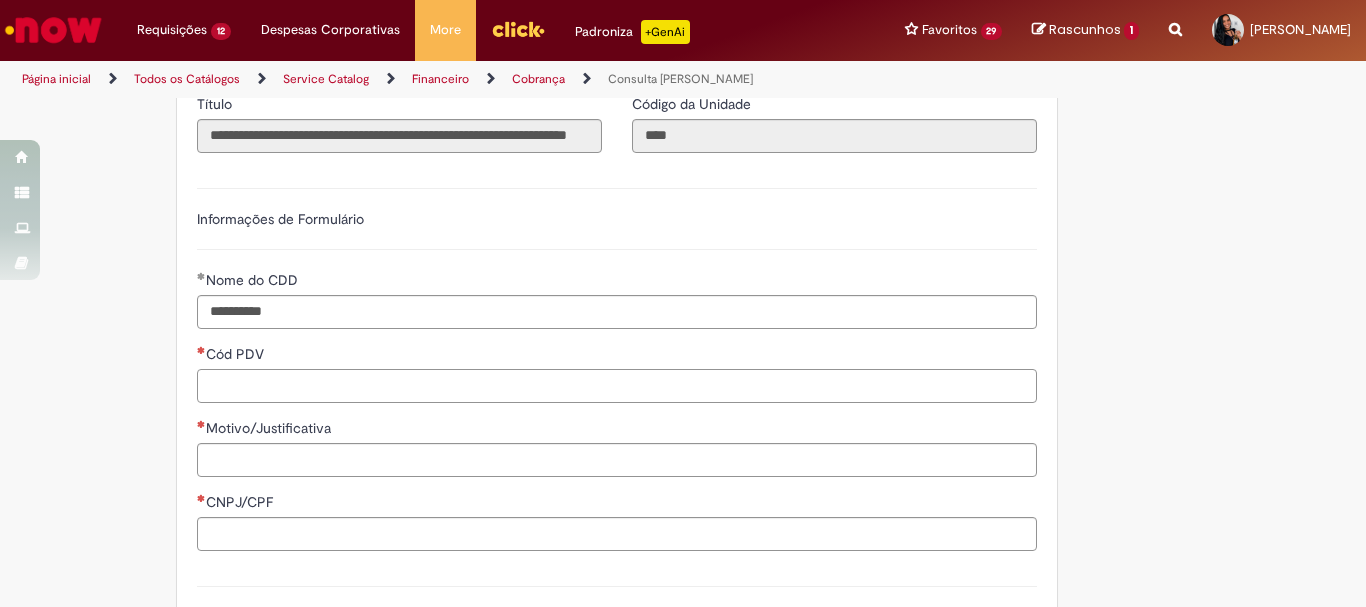 click on "Cód PDV" at bounding box center (617, 386) 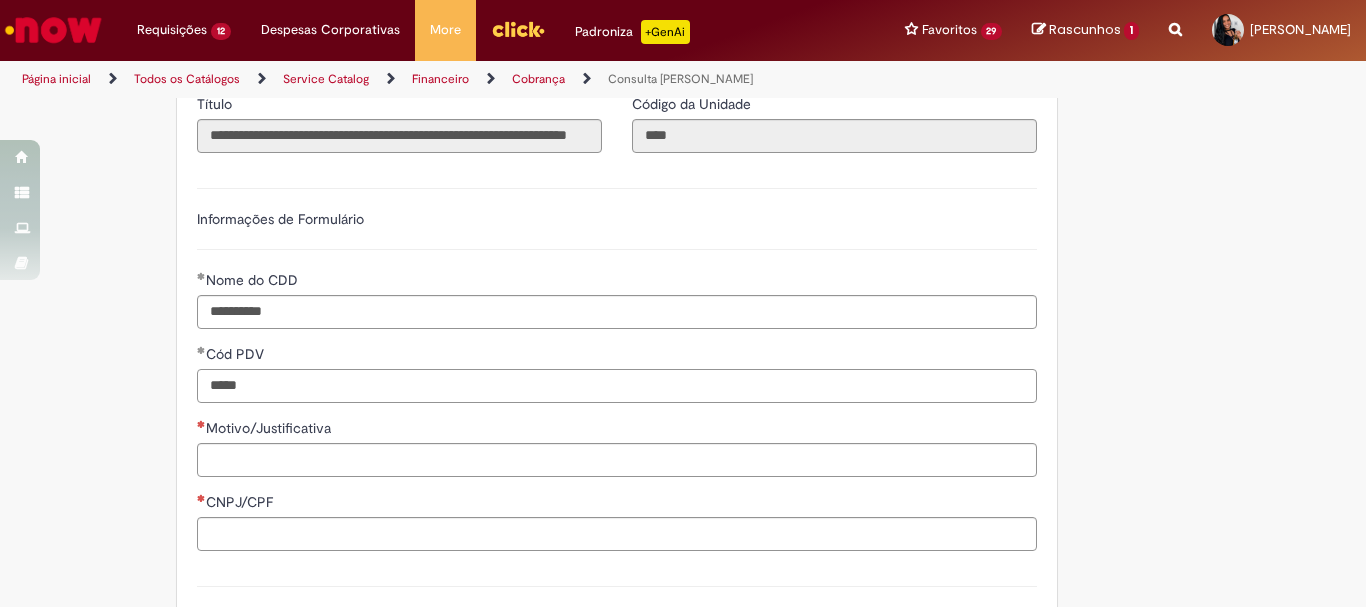 type on "*****" 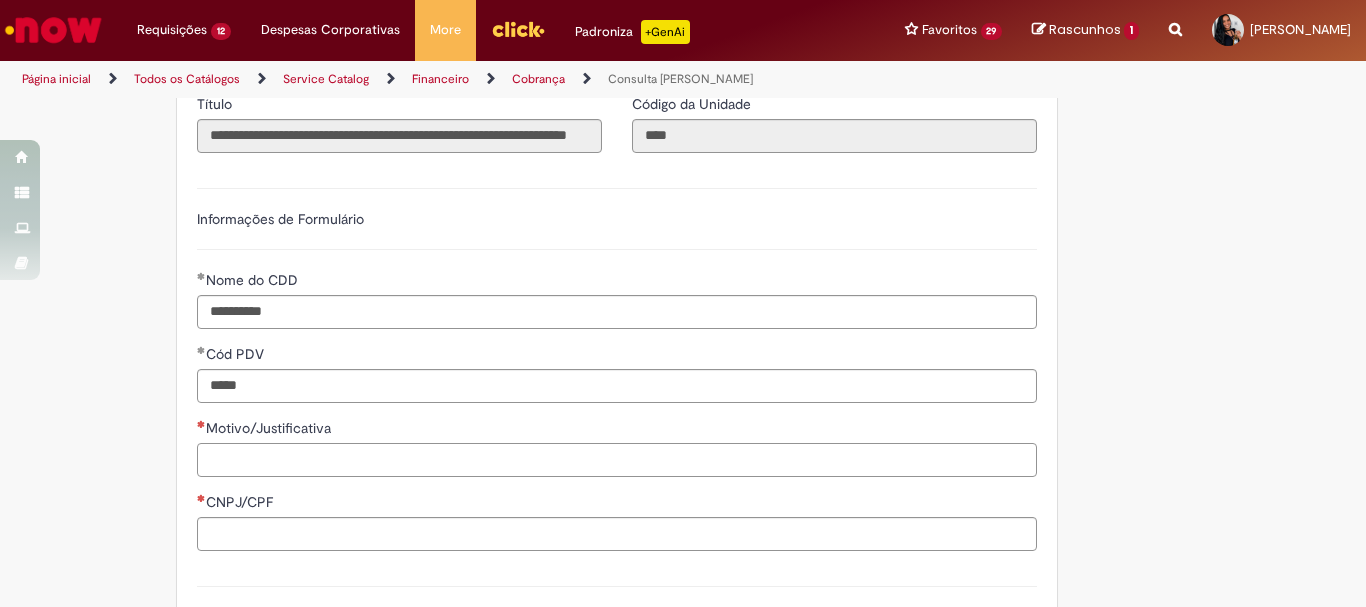click on "Motivo/Justificativa" at bounding box center (617, 460) 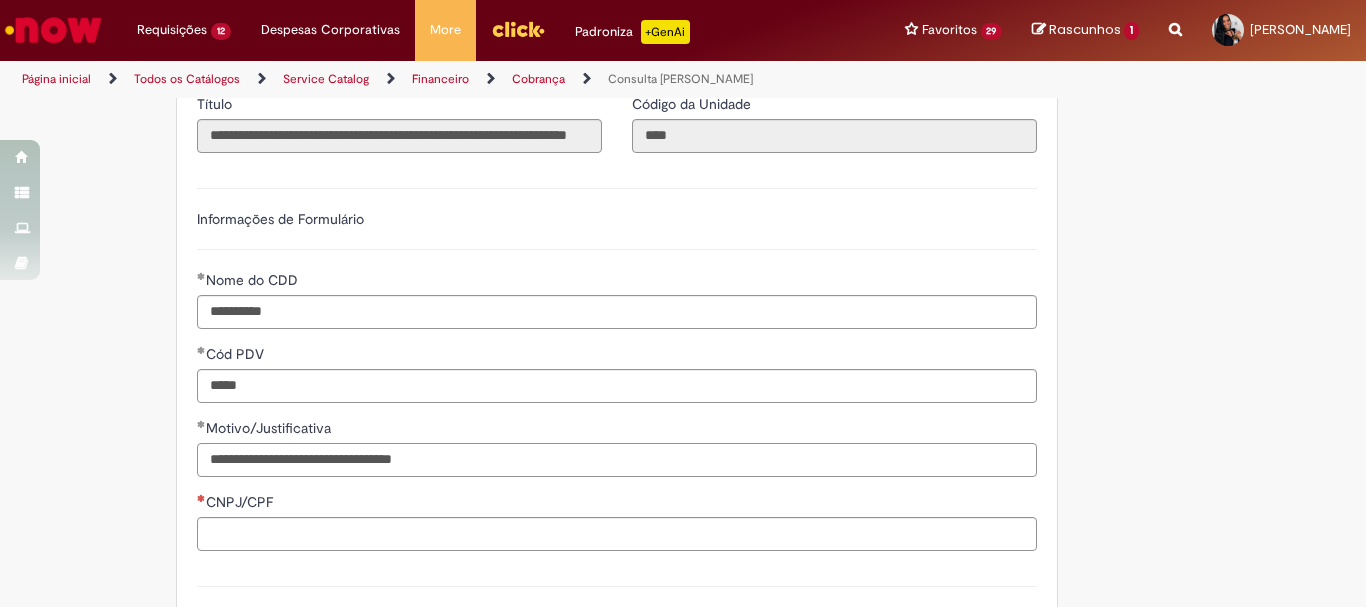 scroll, scrollTop: 900, scrollLeft: 0, axis: vertical 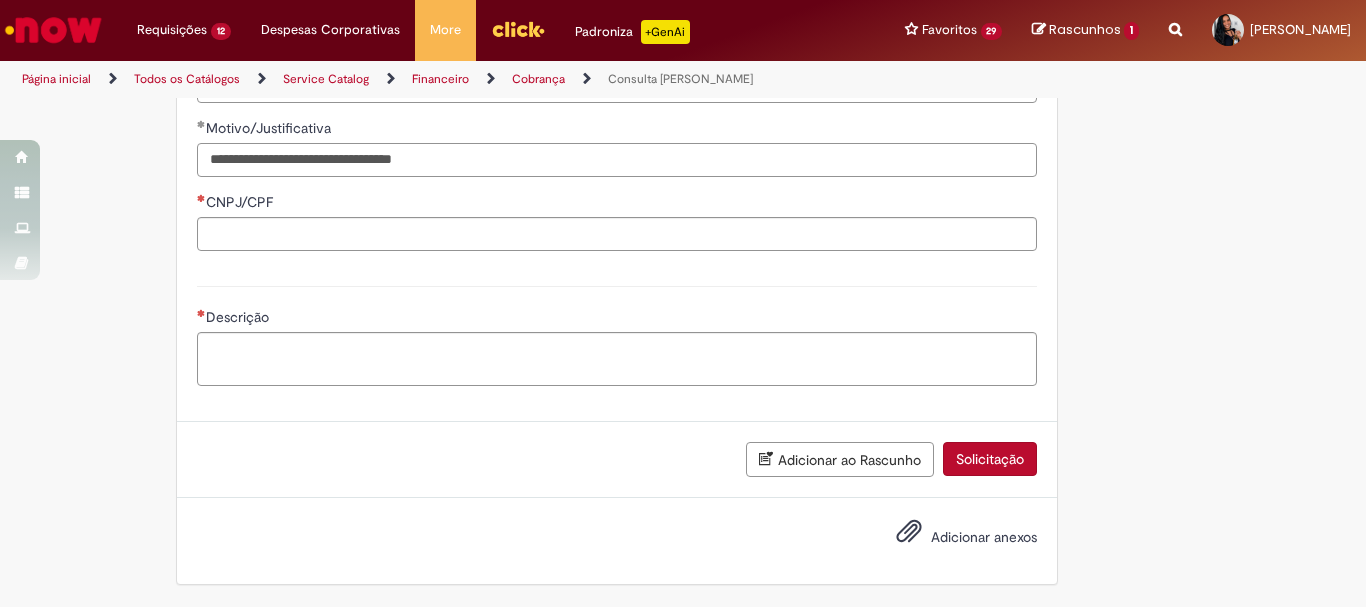 type on "**********" 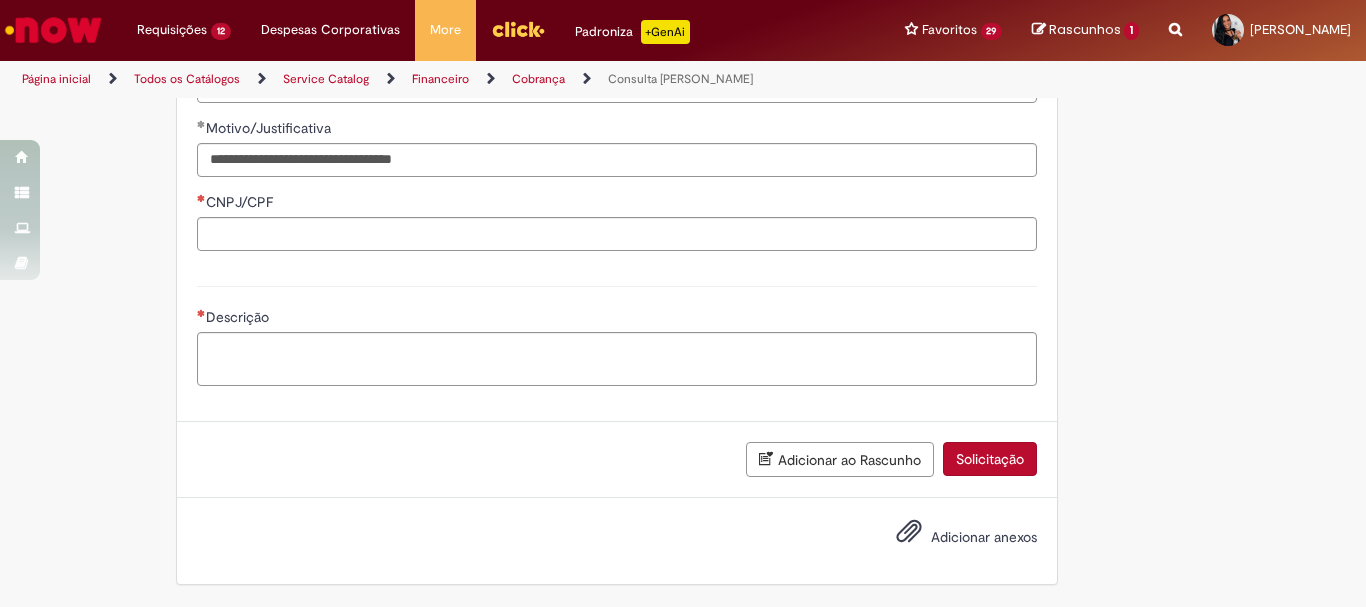 click on "**********" at bounding box center (683, -97) 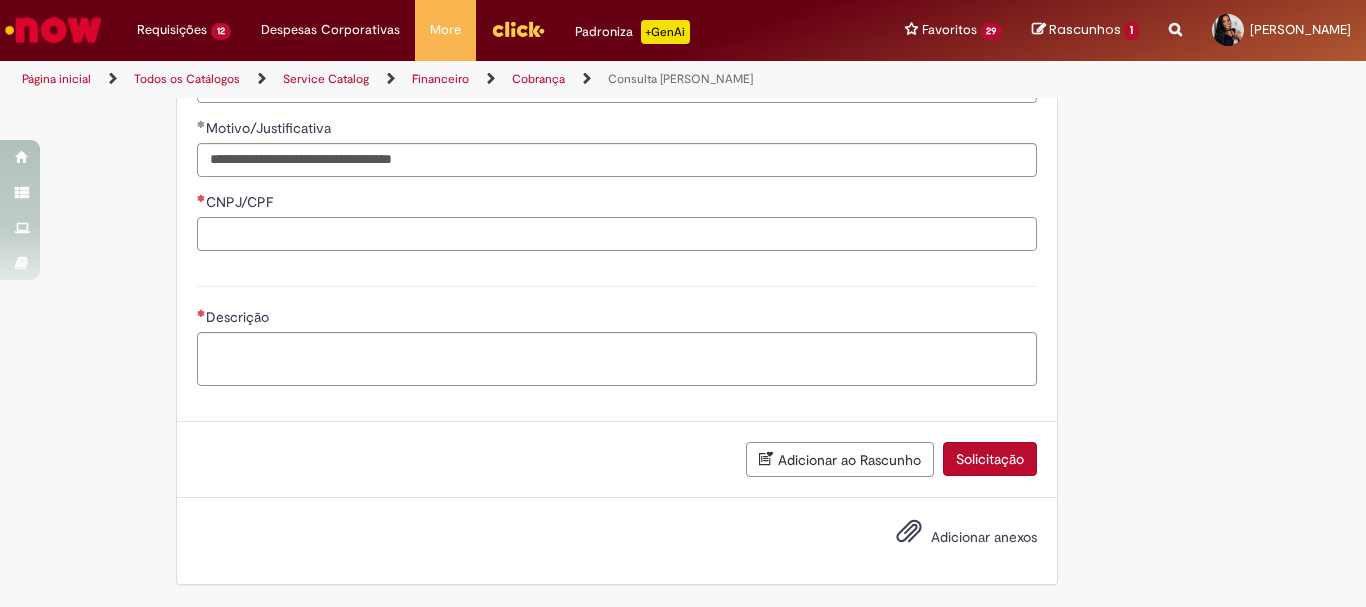 click on "CNPJ/CPF" at bounding box center [617, 234] 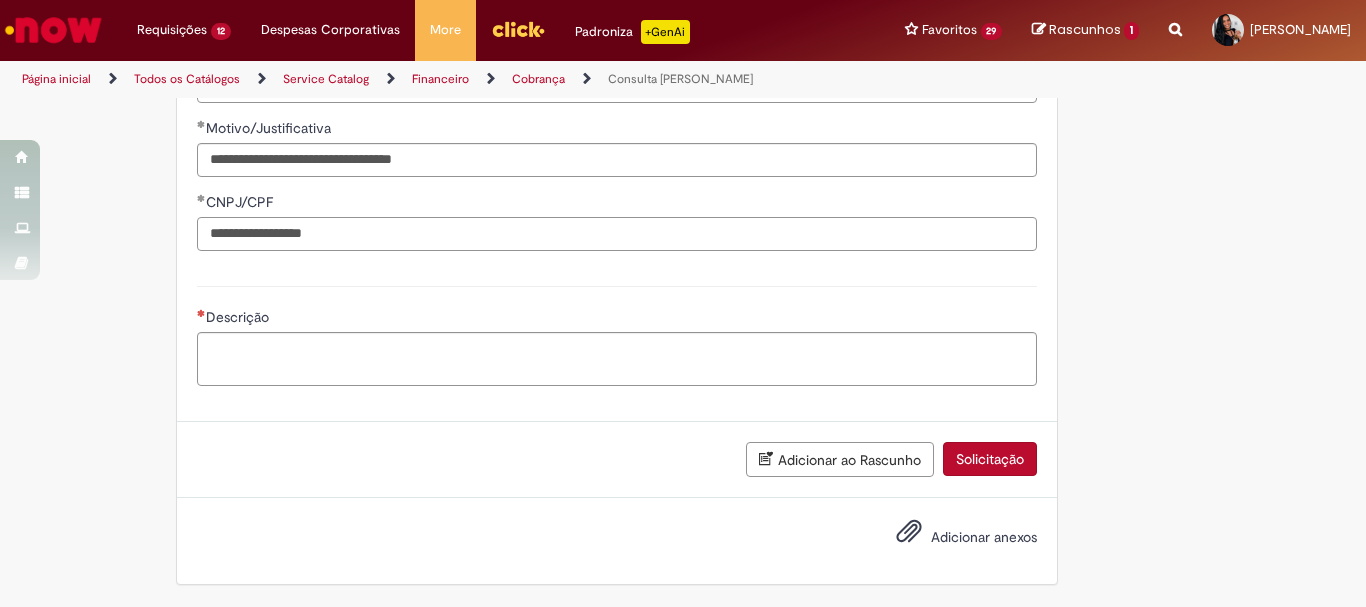 type on "**********" 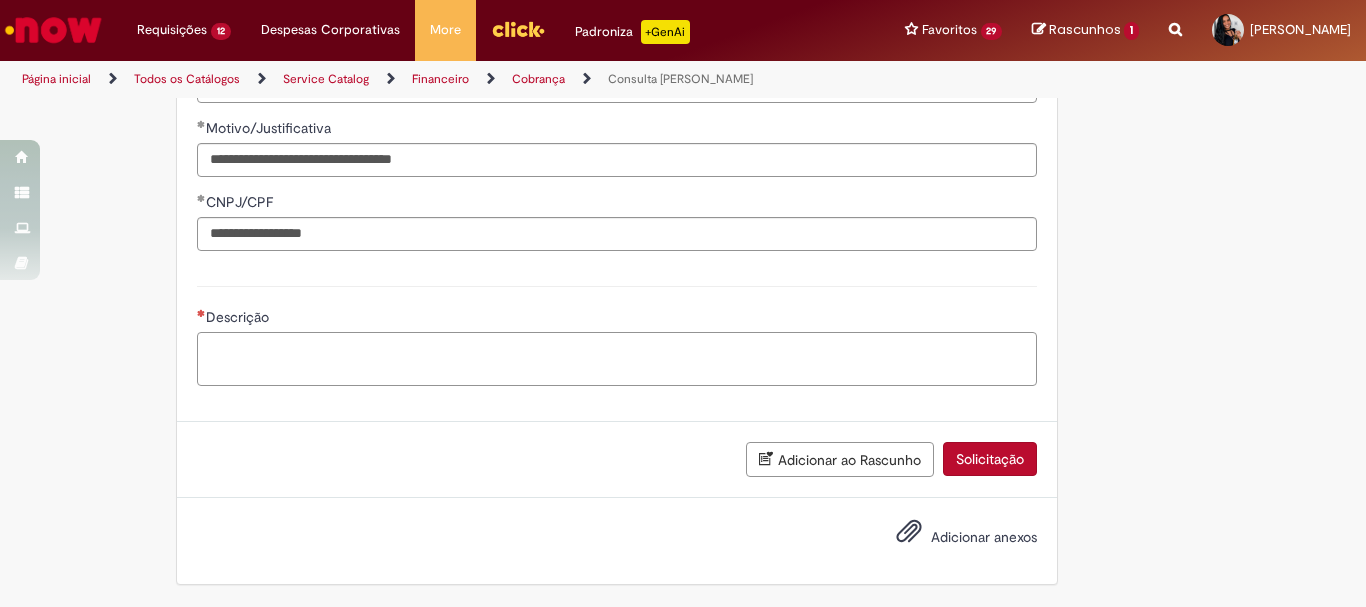 click on "Descrição" at bounding box center [617, 359] 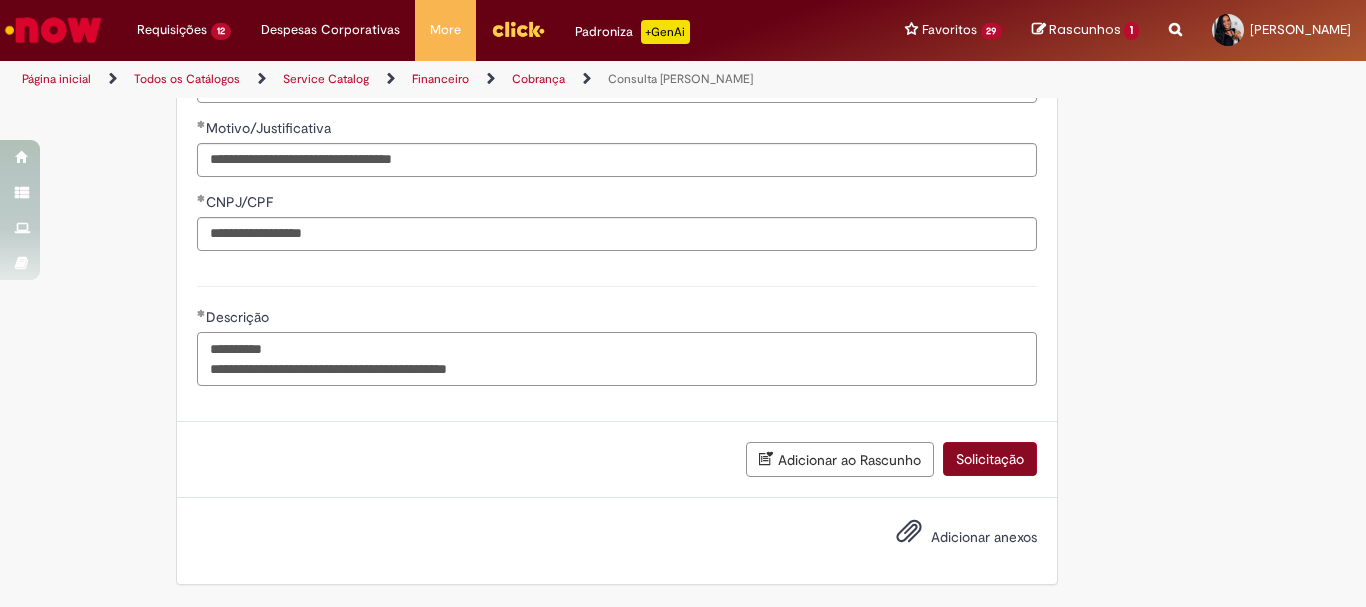type on "**********" 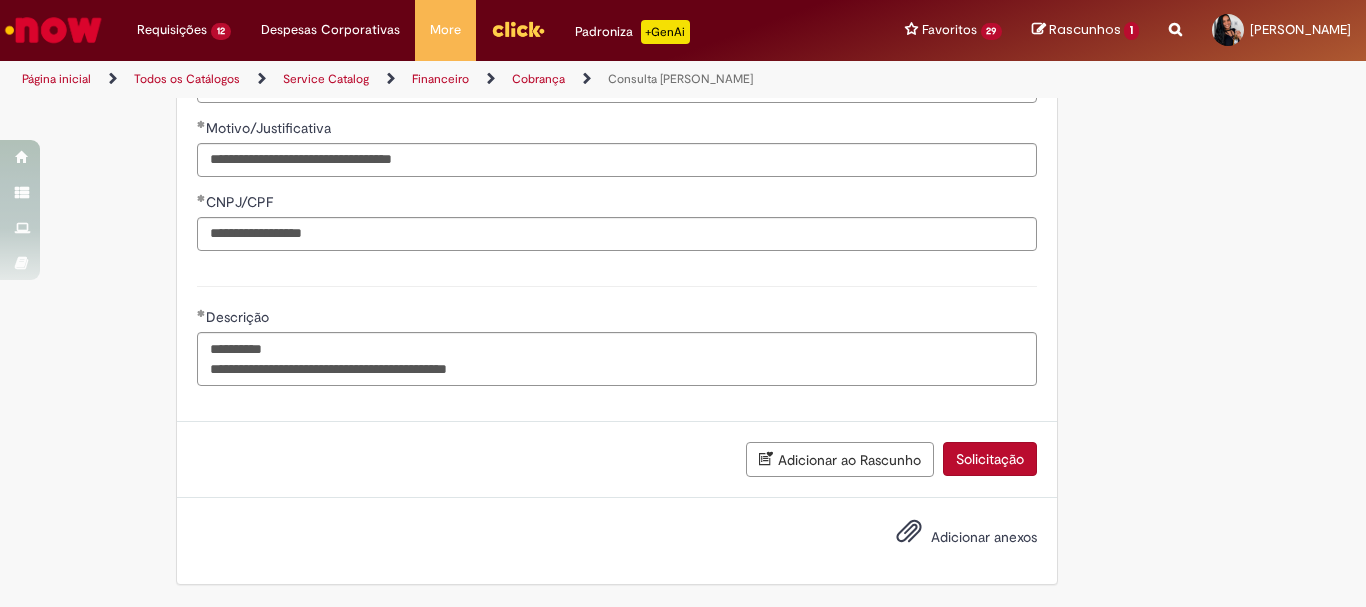 click on "Solicitação" at bounding box center (990, 459) 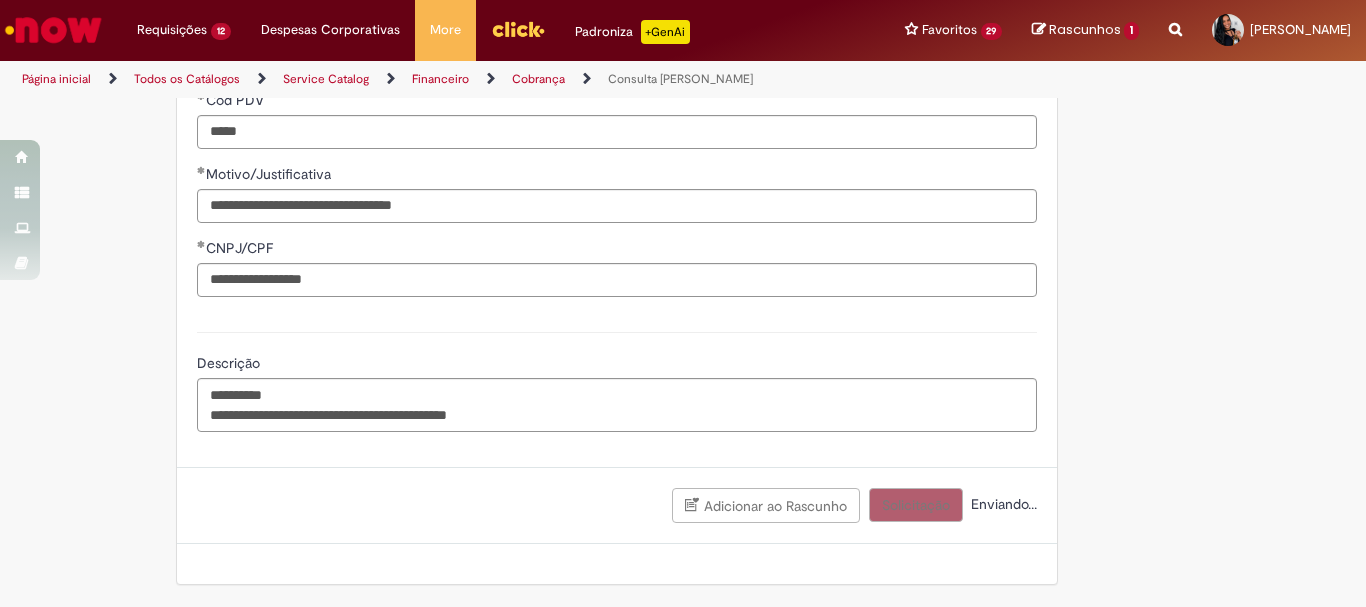 scroll, scrollTop: 854, scrollLeft: 0, axis: vertical 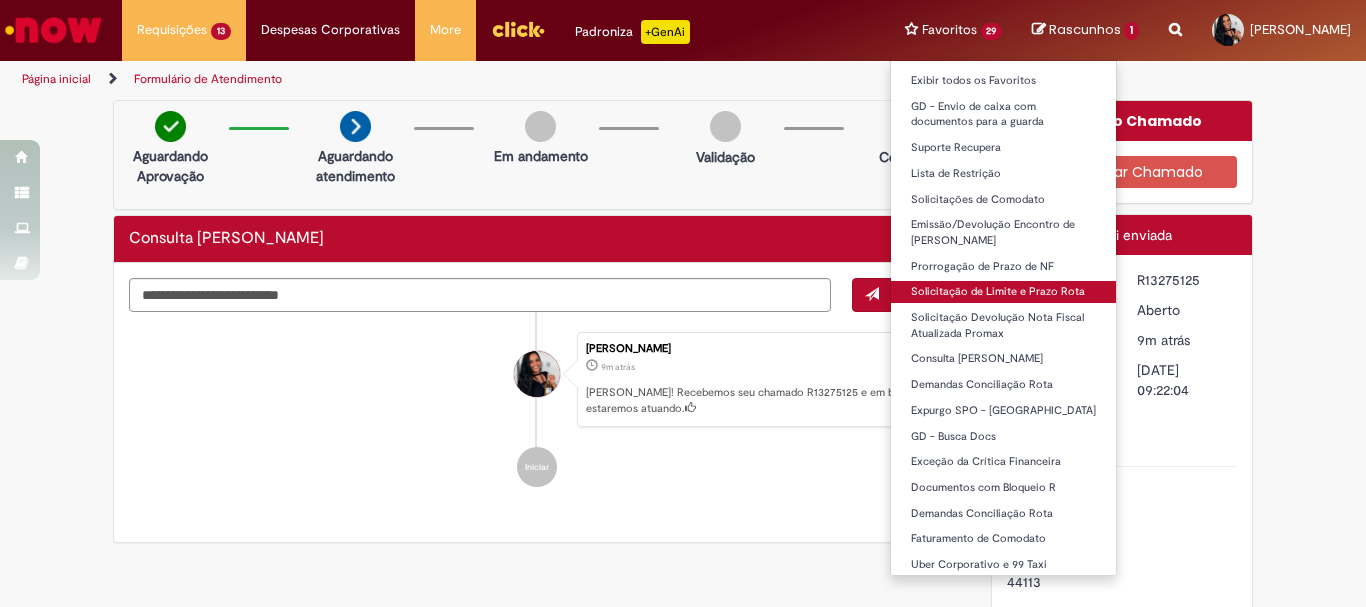 click on "Solicitação de Limite e Prazo Rota" at bounding box center (1004, 292) 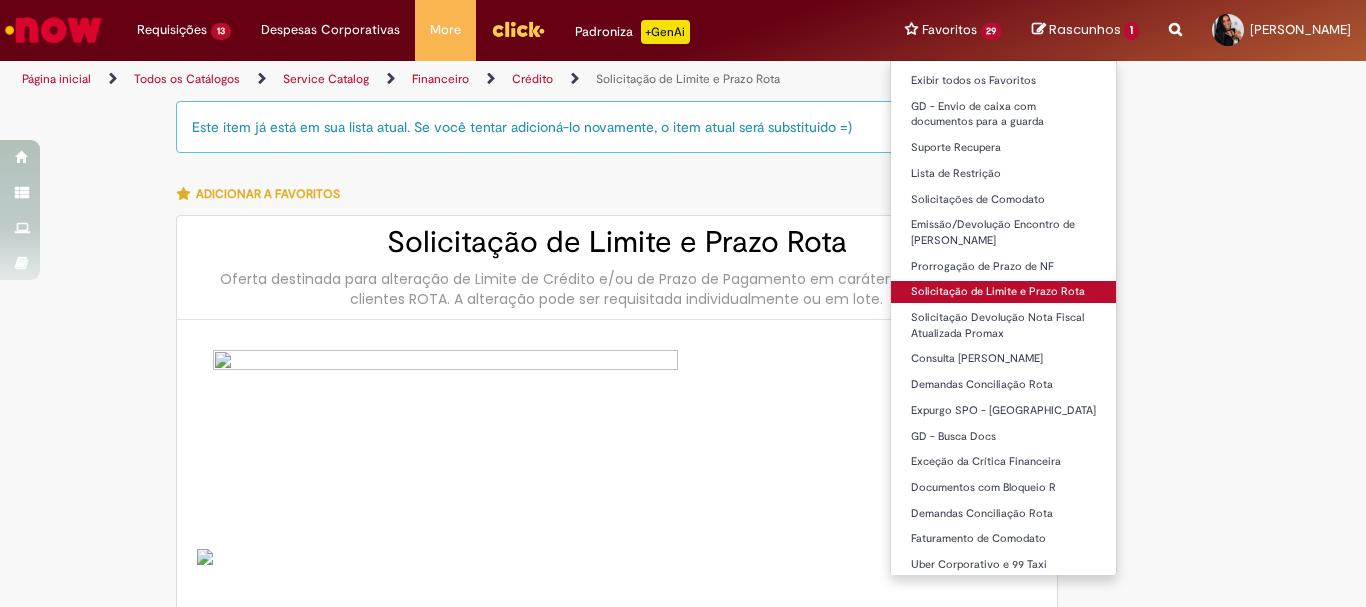 type on "********" 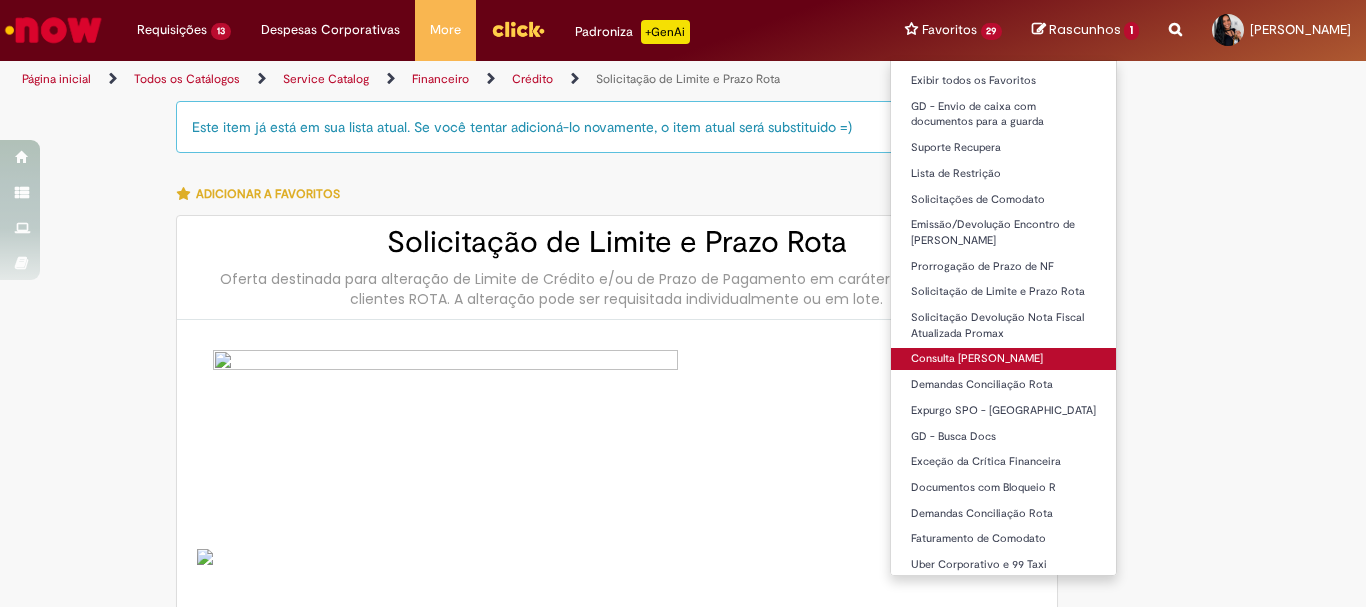 type on "**********" 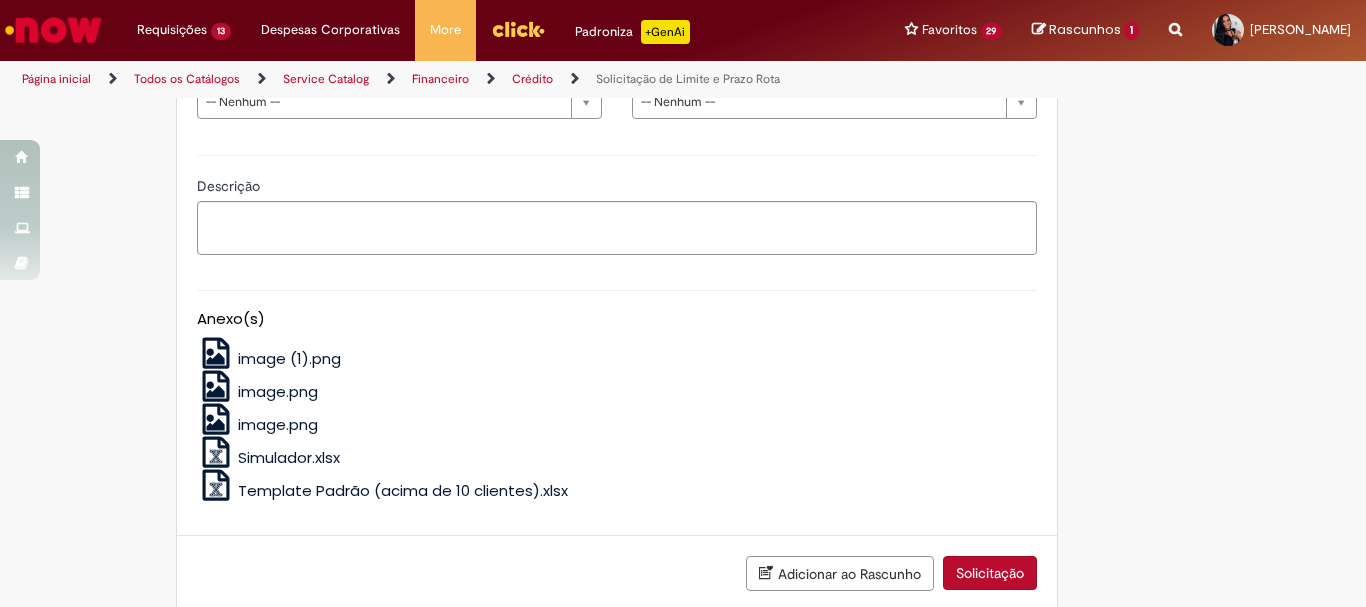 scroll, scrollTop: 1000, scrollLeft: 0, axis: vertical 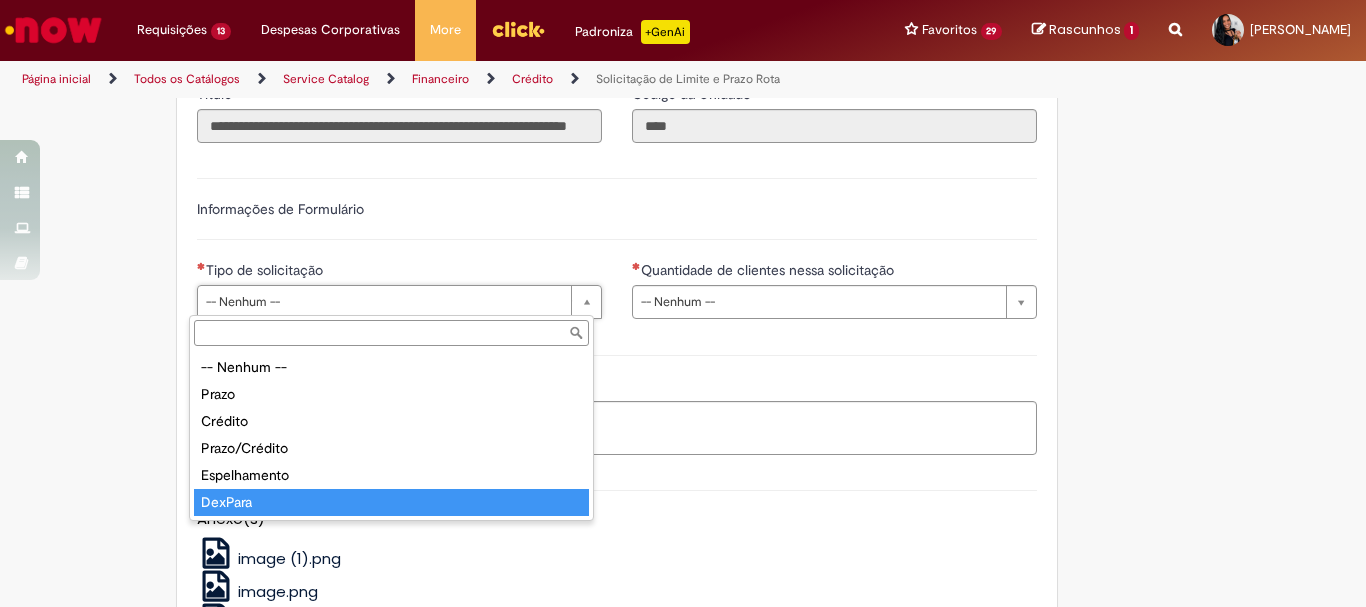 type on "*******" 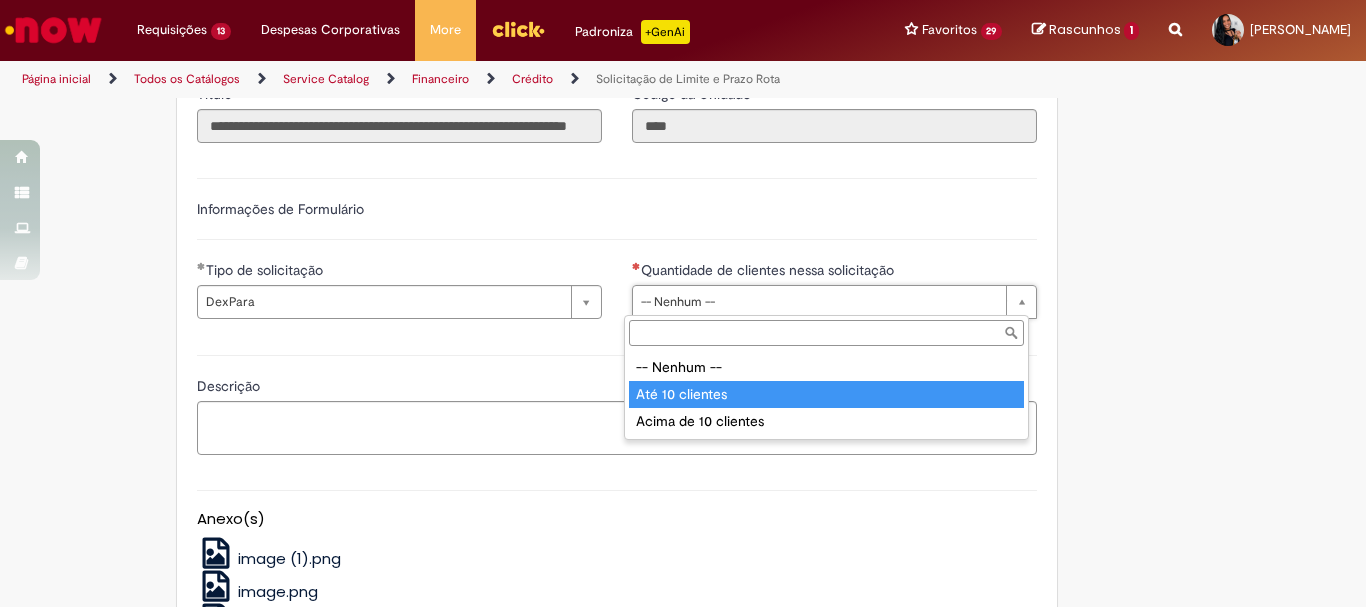 type on "**********" 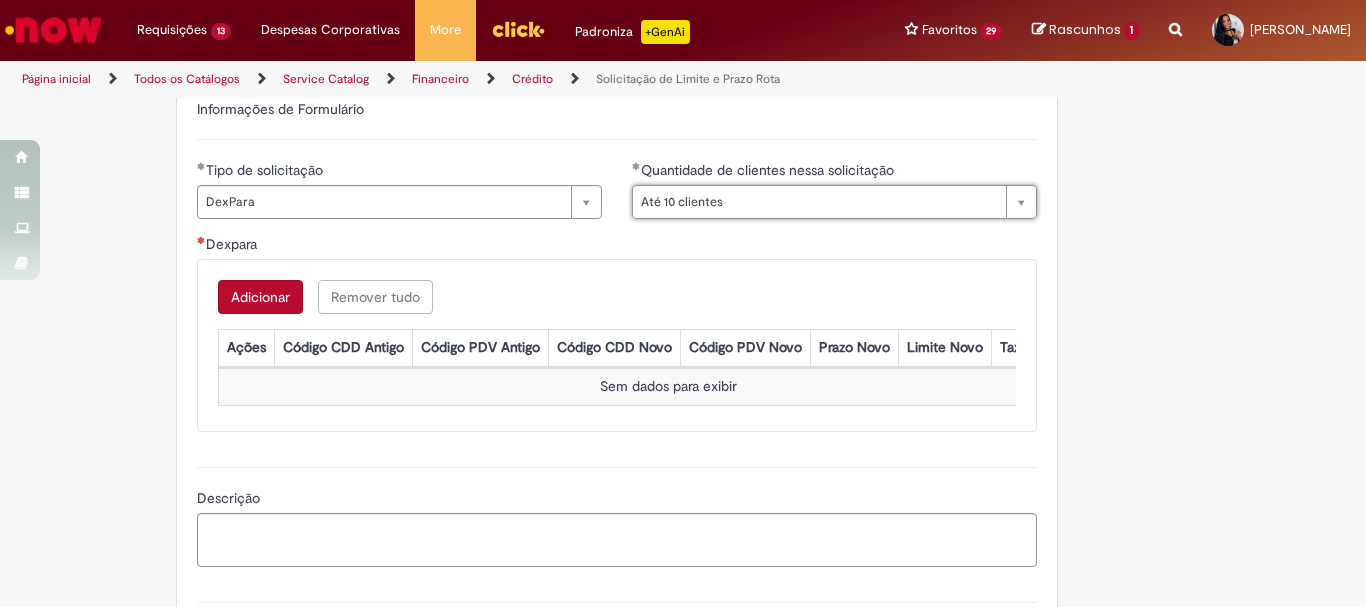 scroll, scrollTop: 1200, scrollLeft: 0, axis: vertical 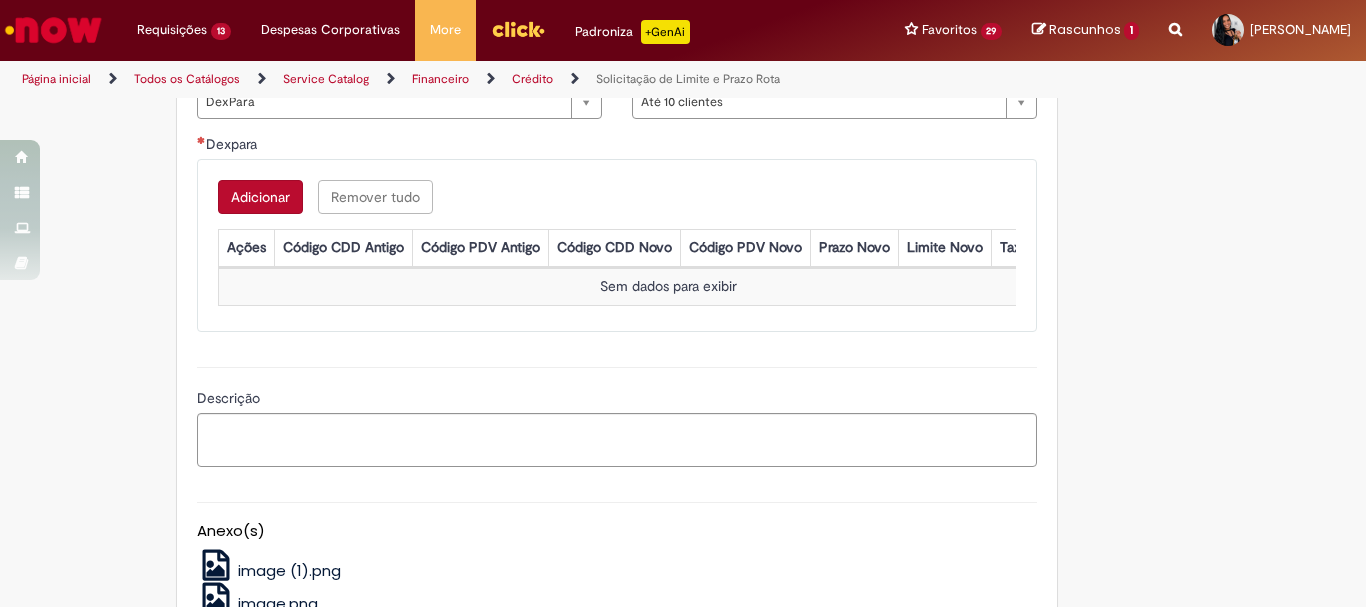 click on "Adicionar" at bounding box center (260, 197) 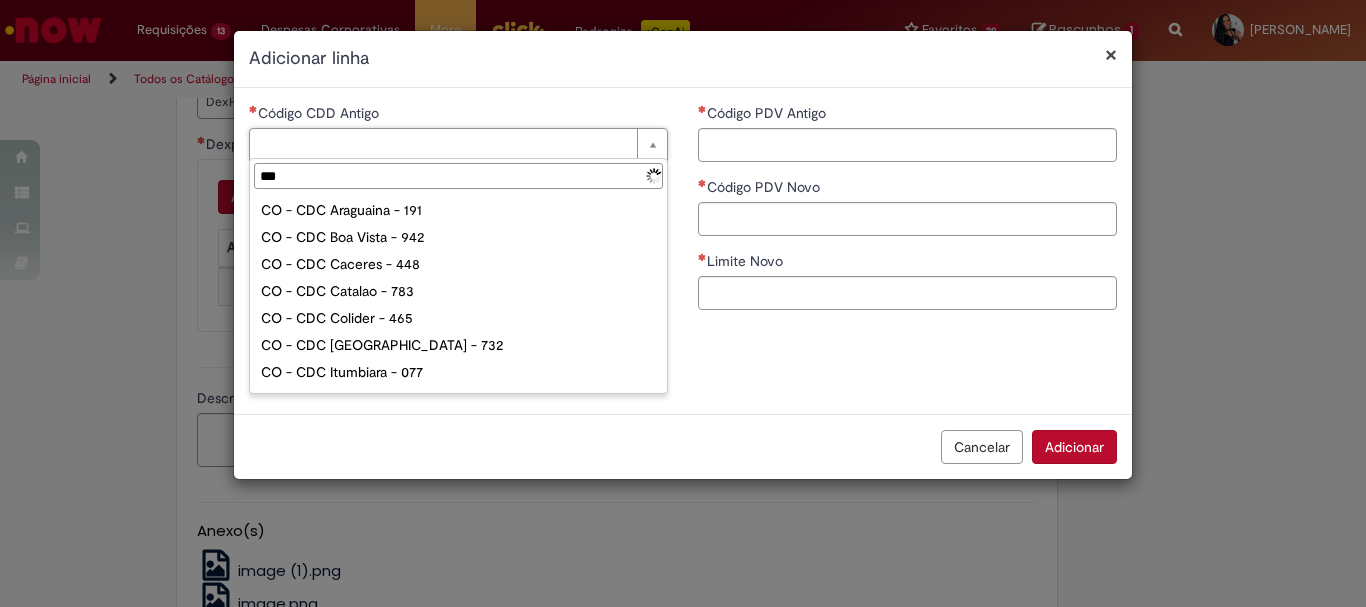 type on "****" 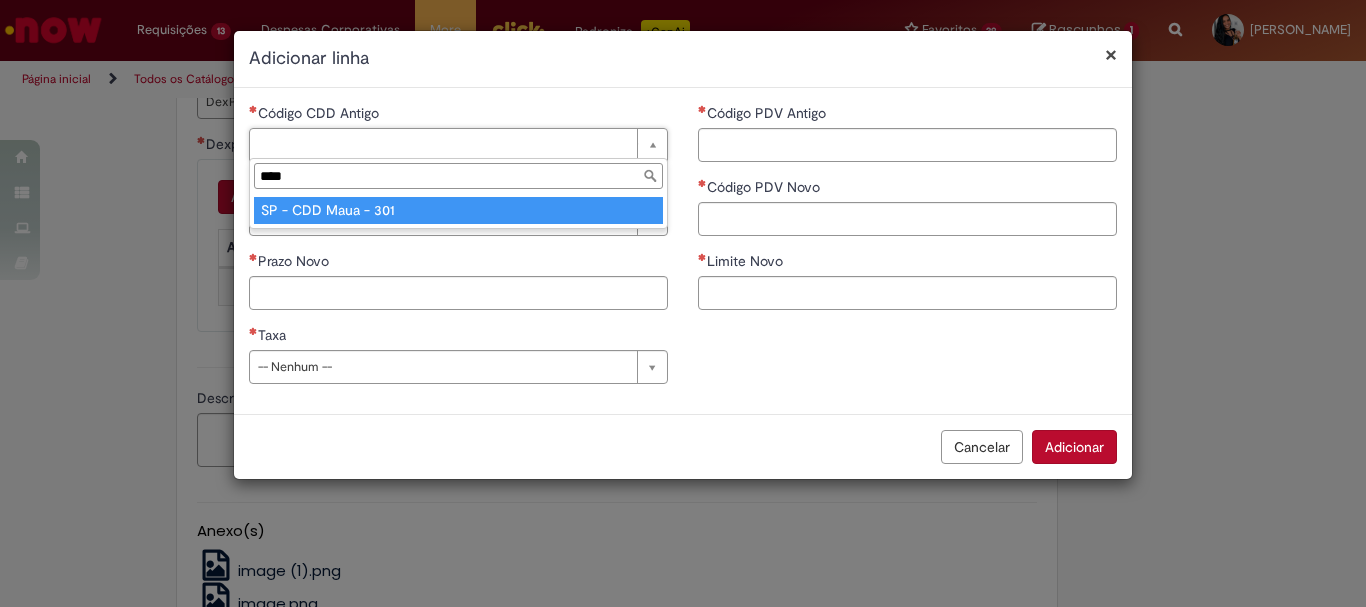type on "**********" 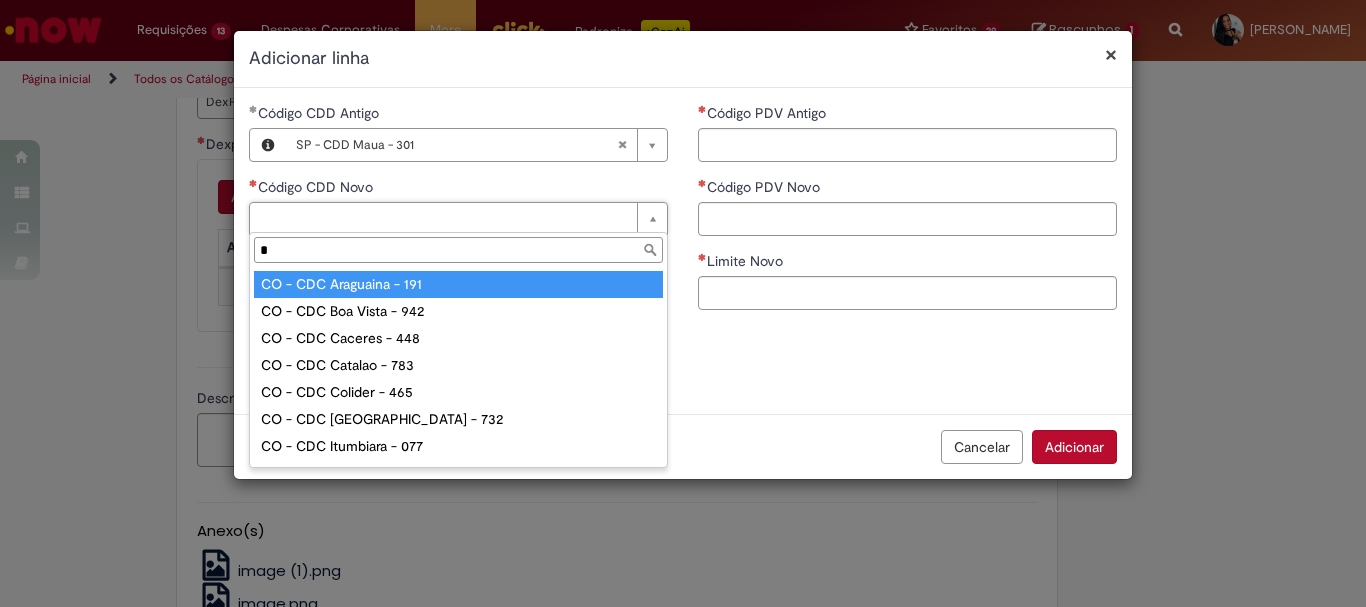 type on "**" 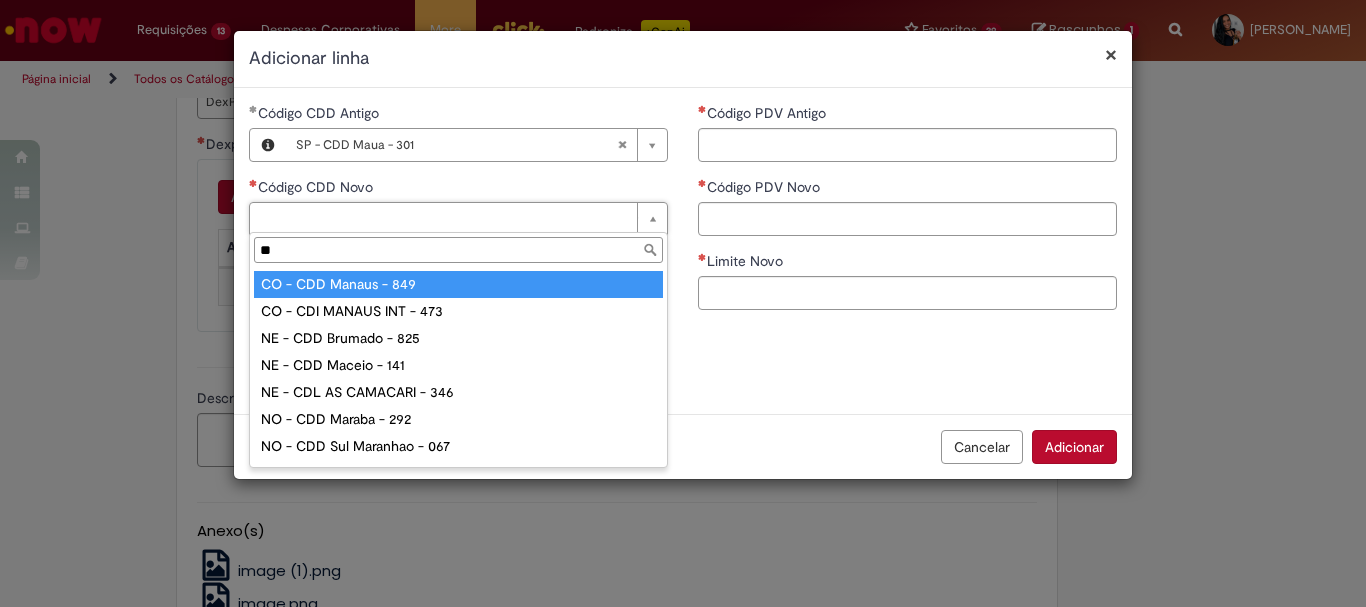 type on "**********" 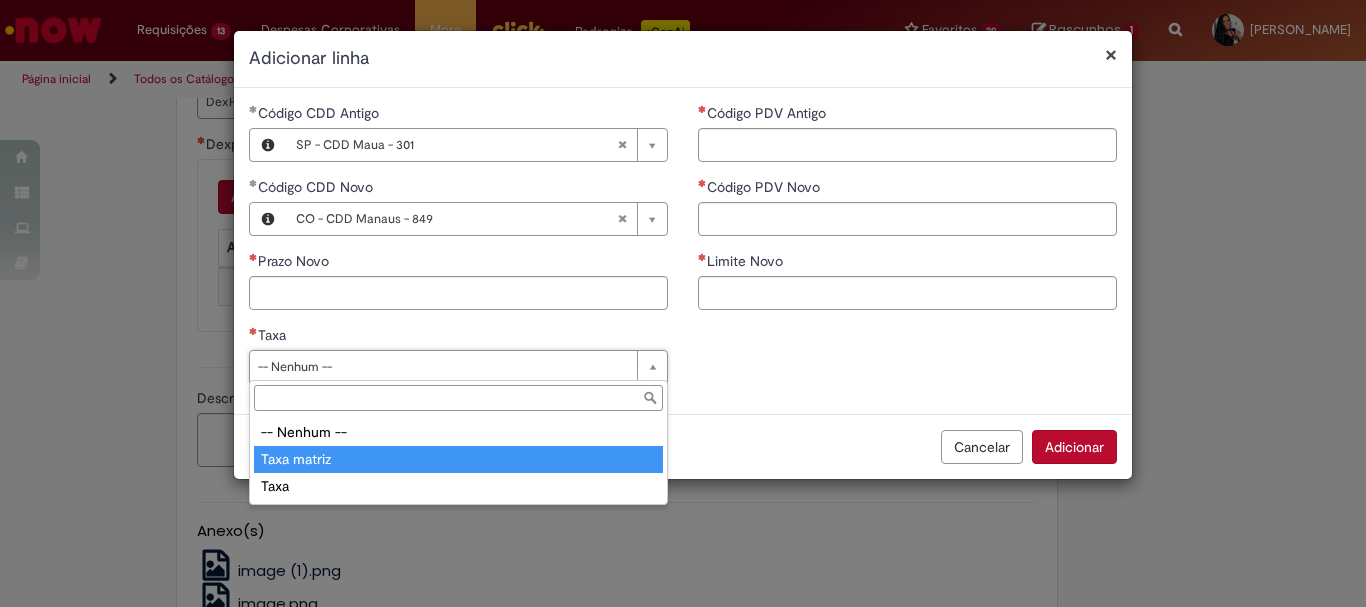type on "**********" 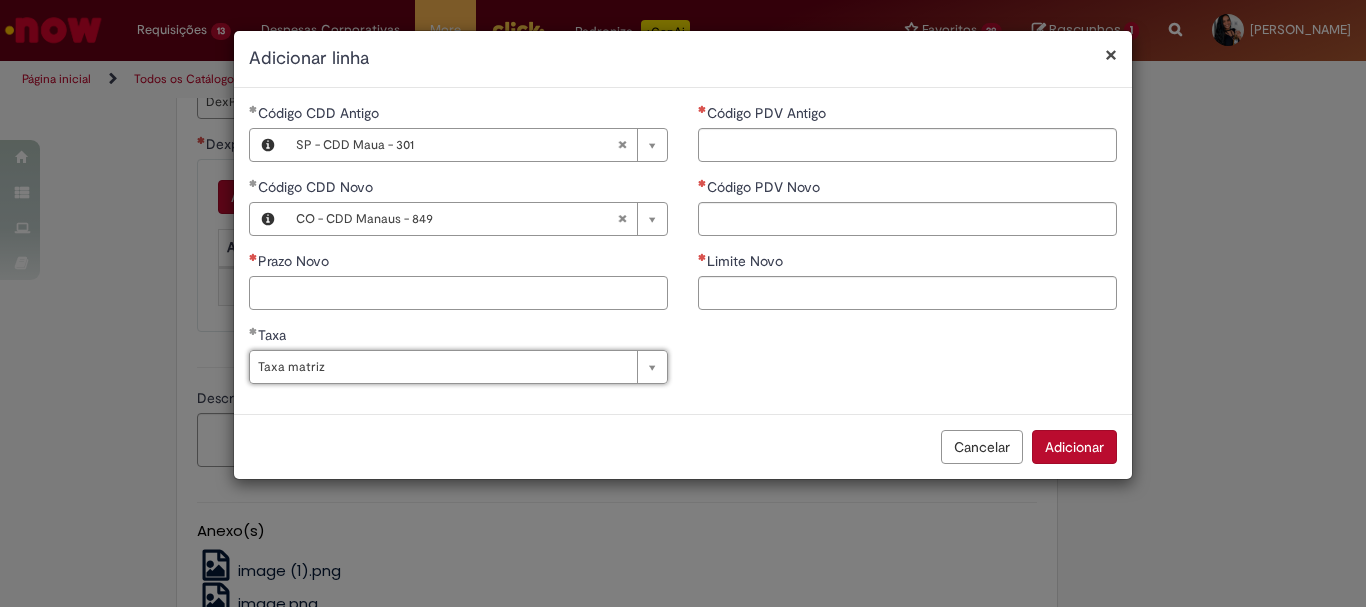 click on "Prazo Novo" at bounding box center [458, 293] 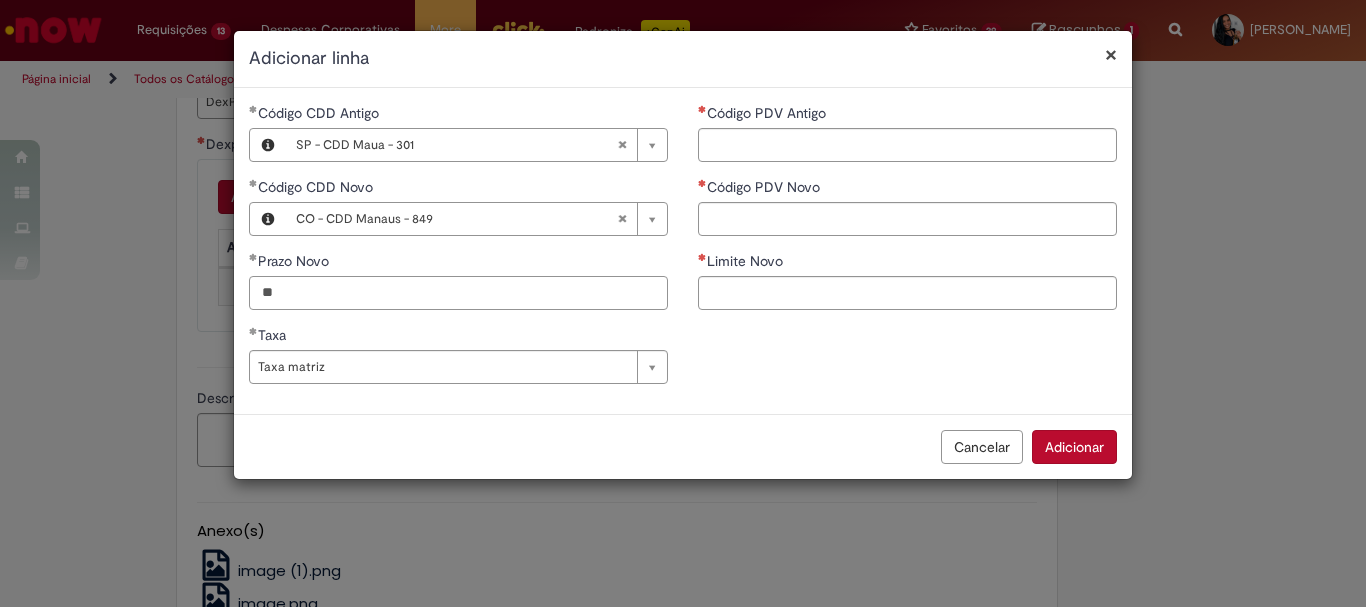 type on "**" 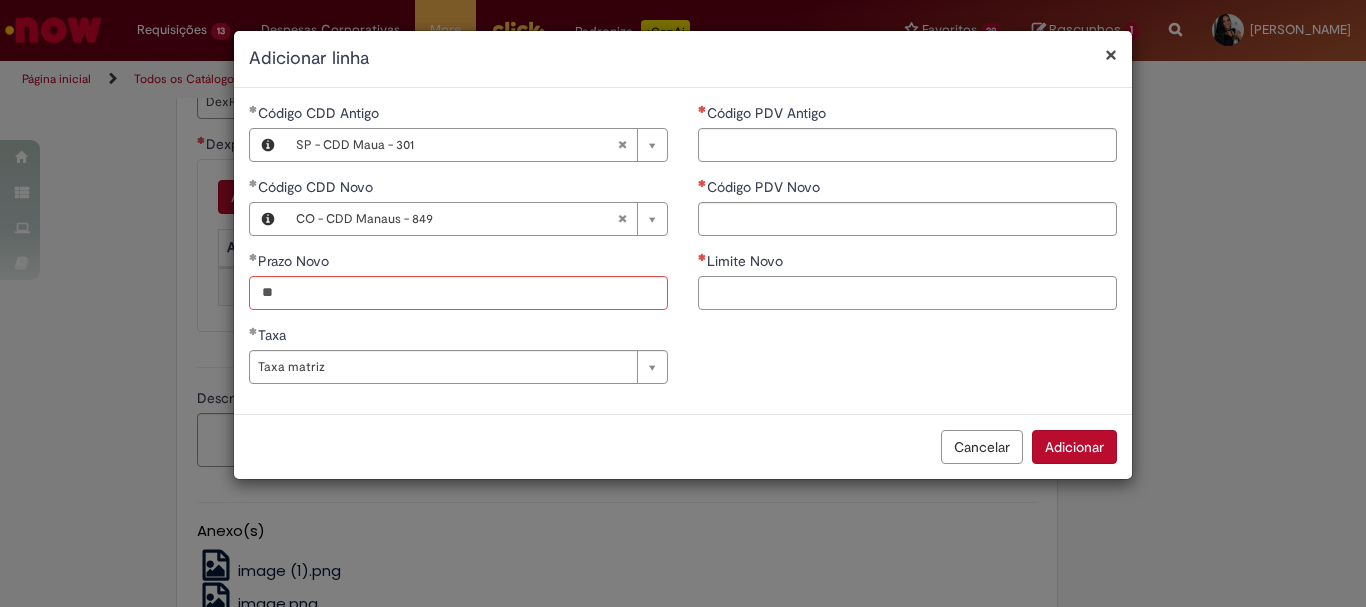click on "Limite Novo" at bounding box center [907, 293] 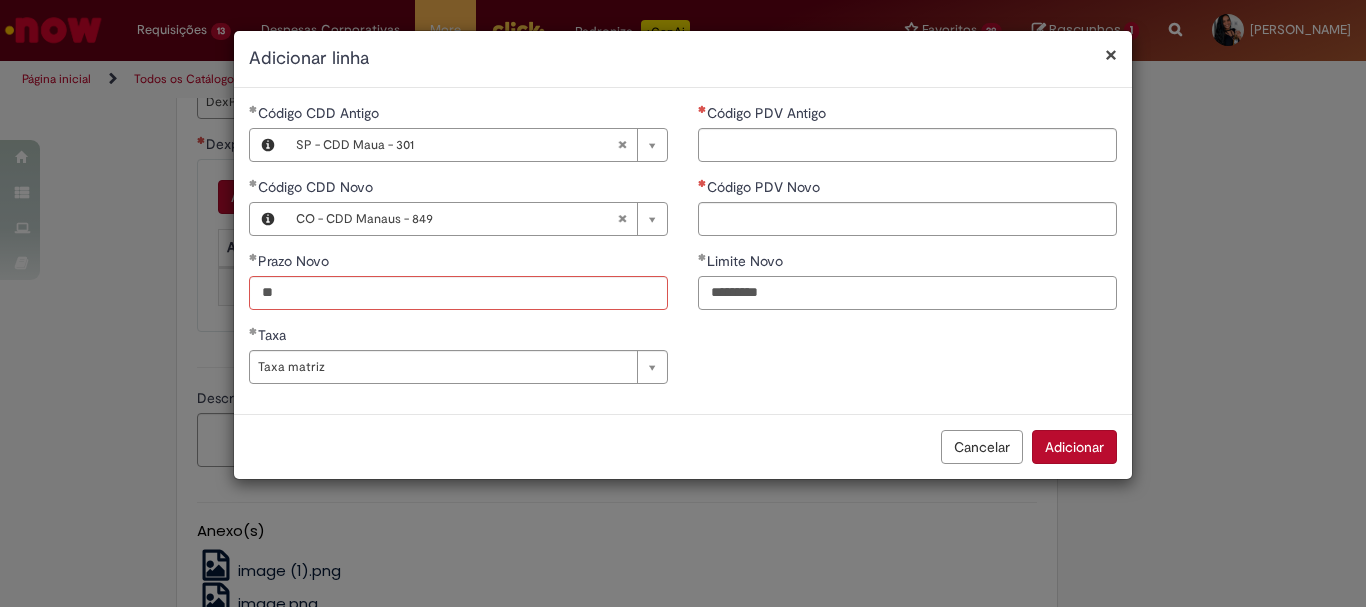 type on "*********" 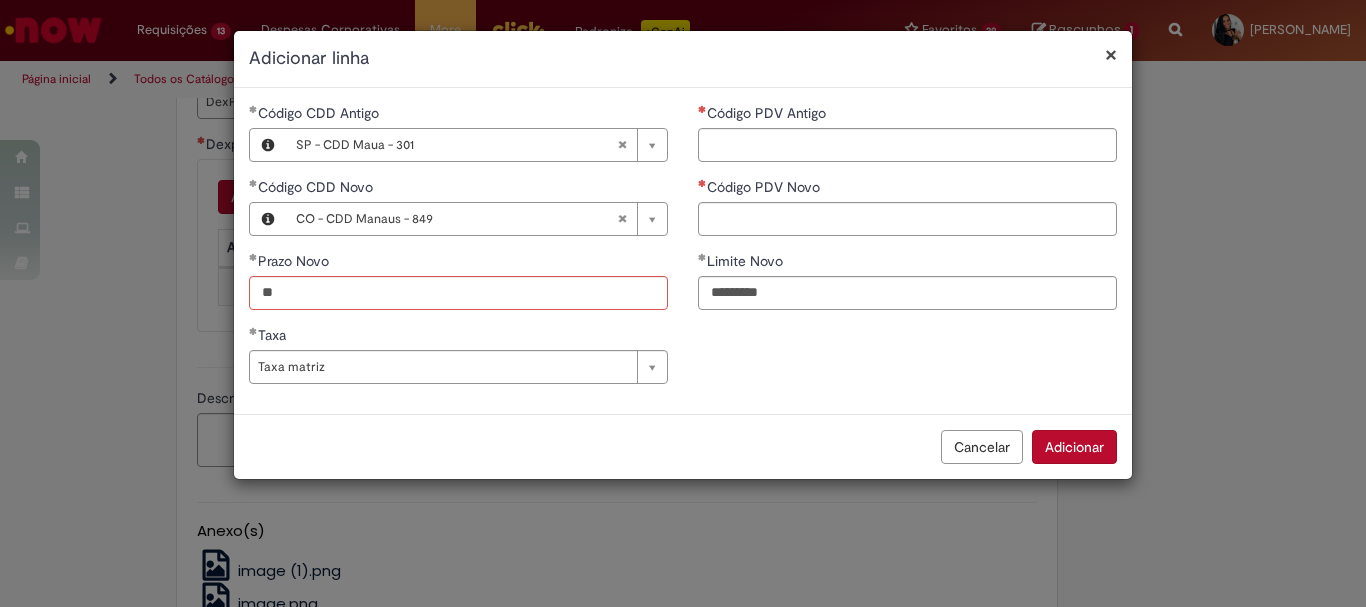 click on "Código PDV Novo" at bounding box center [907, 189] 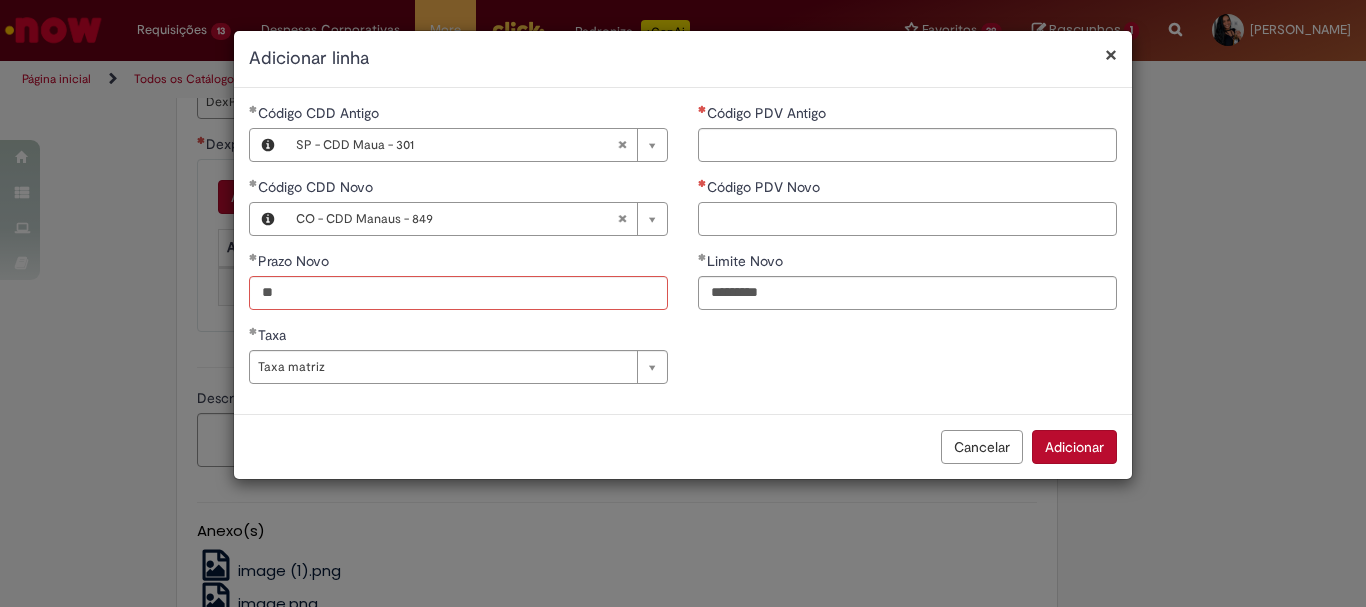 click on "Código PDV Novo" at bounding box center (907, 219) 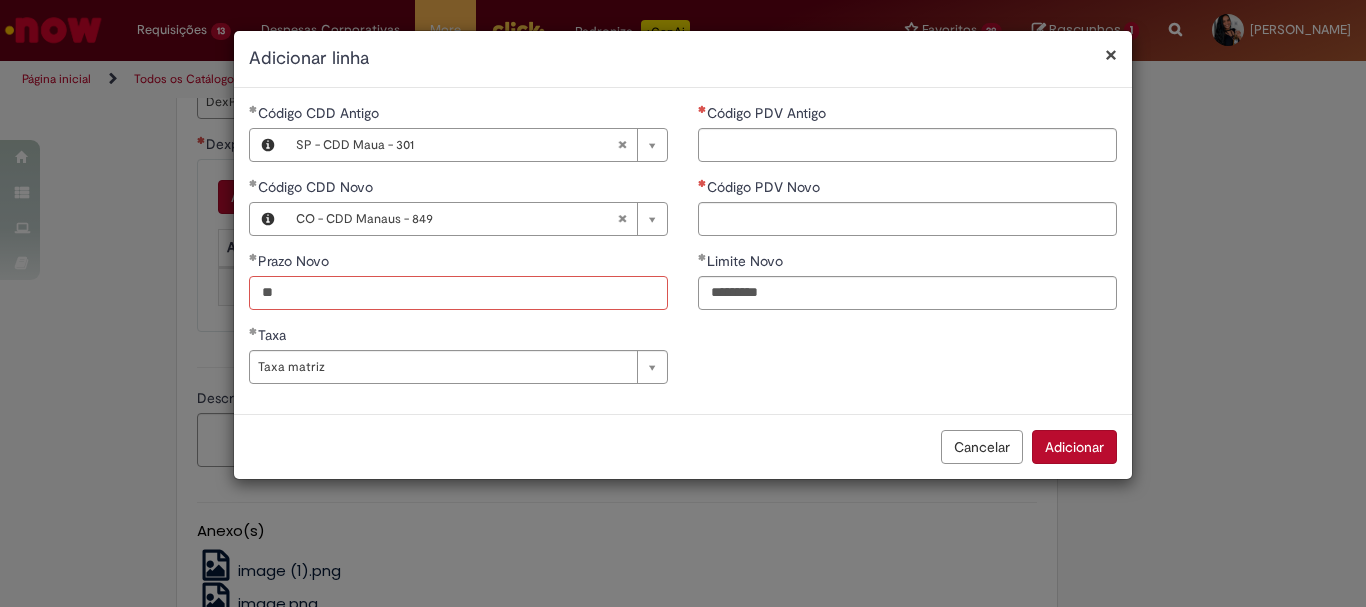drag, startPoint x: 327, startPoint y: 290, endPoint x: 0, endPoint y: 155, distance: 353.77112 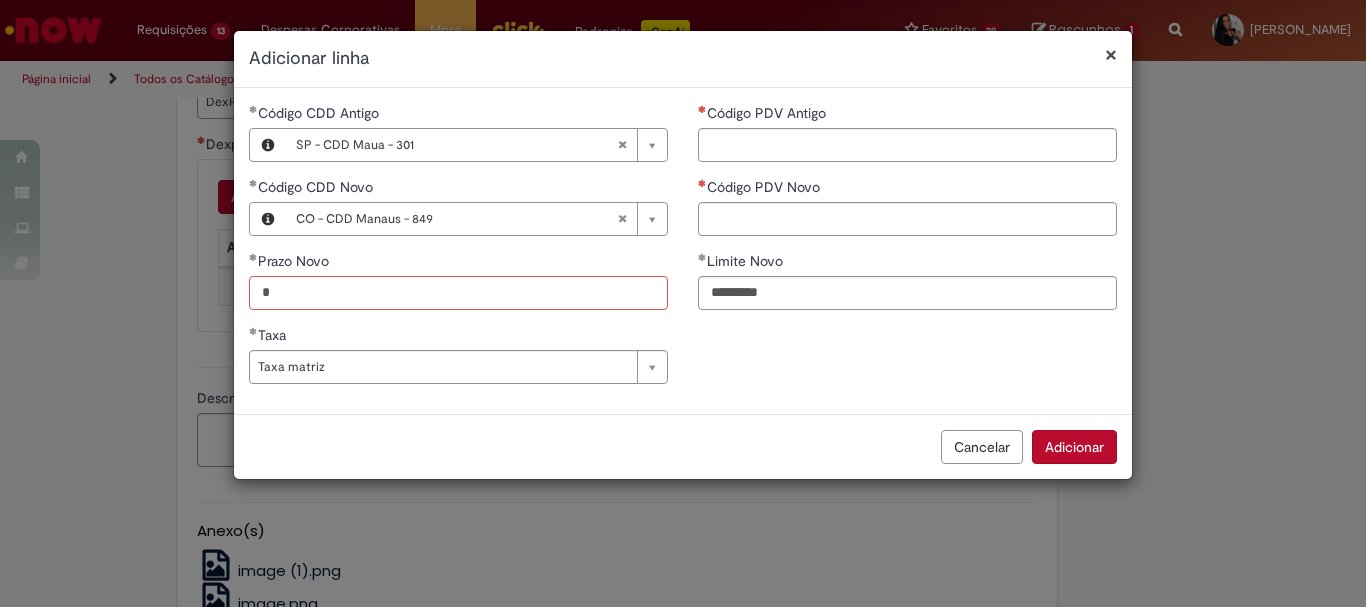 type on "**" 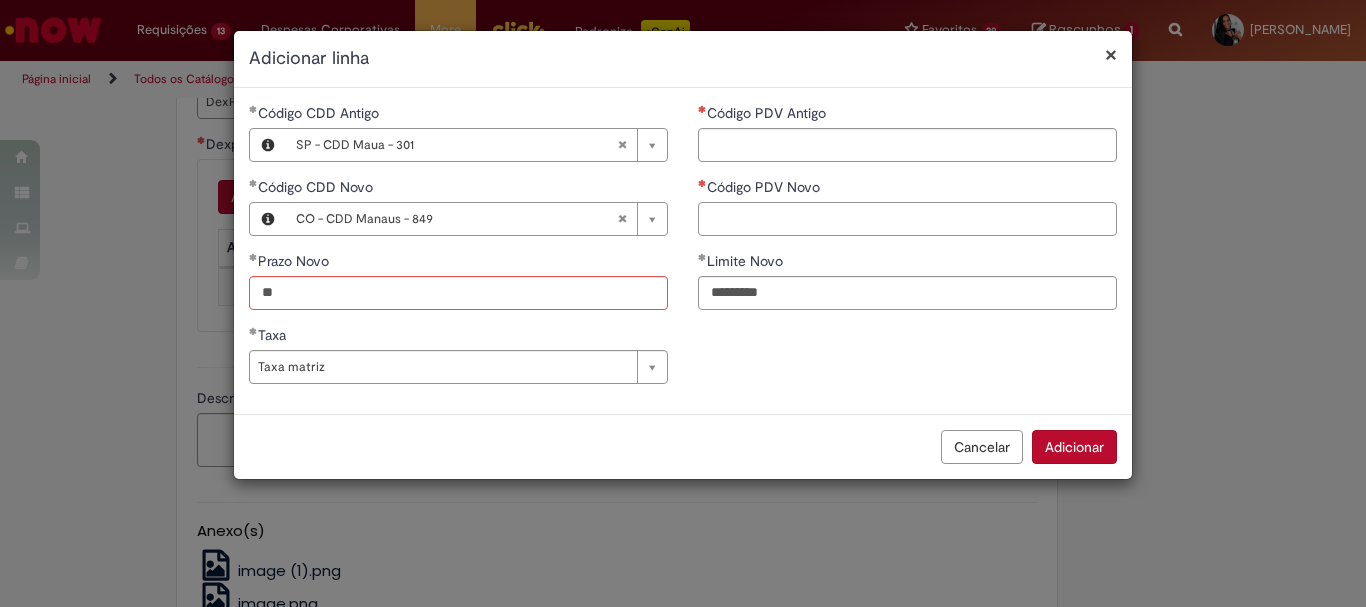 click on "Código PDV Novo" at bounding box center (907, 219) 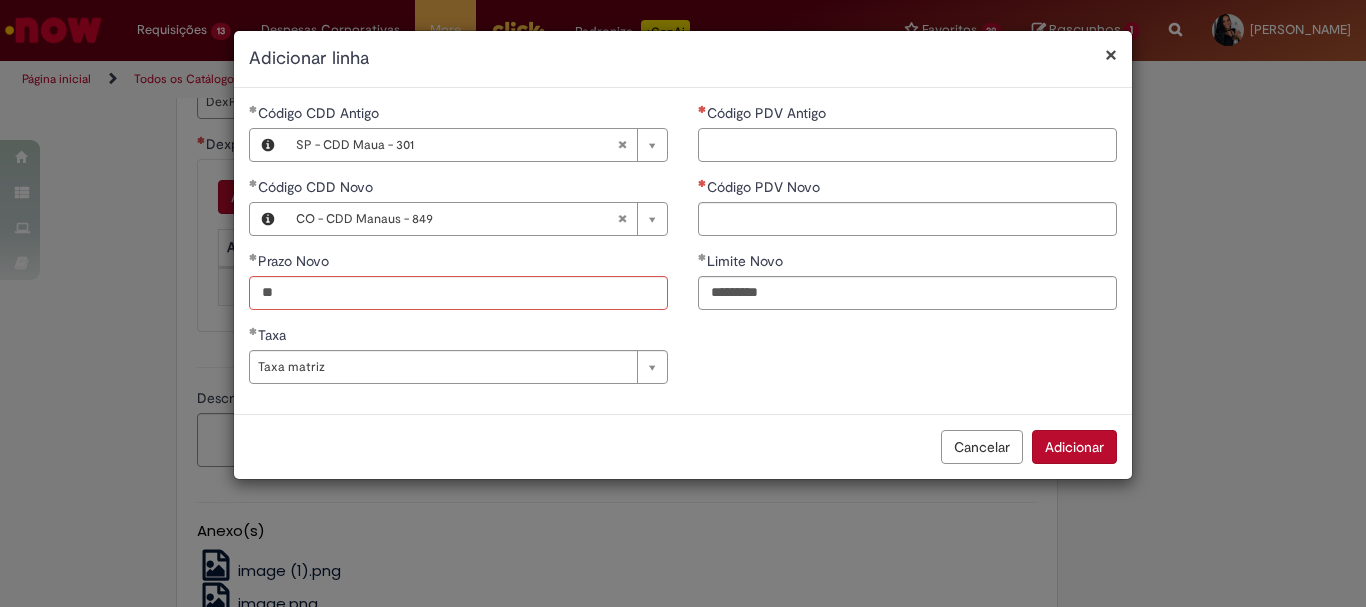 click on "Código PDV Antigo" at bounding box center [907, 145] 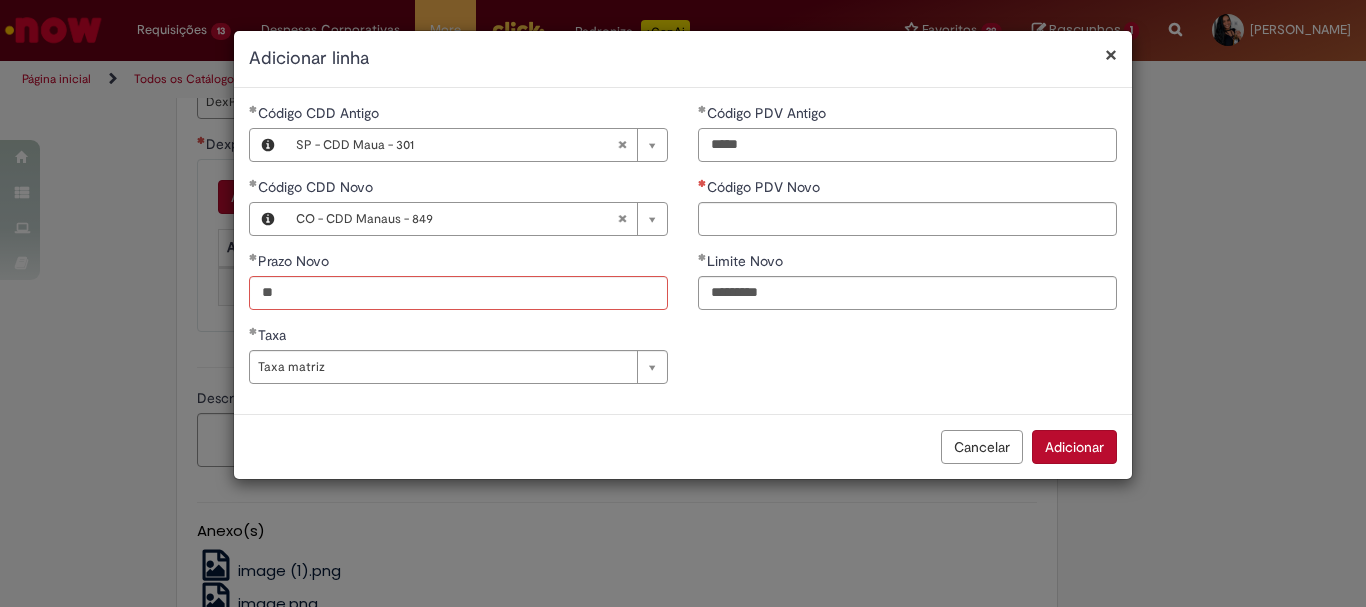 type on "*****" 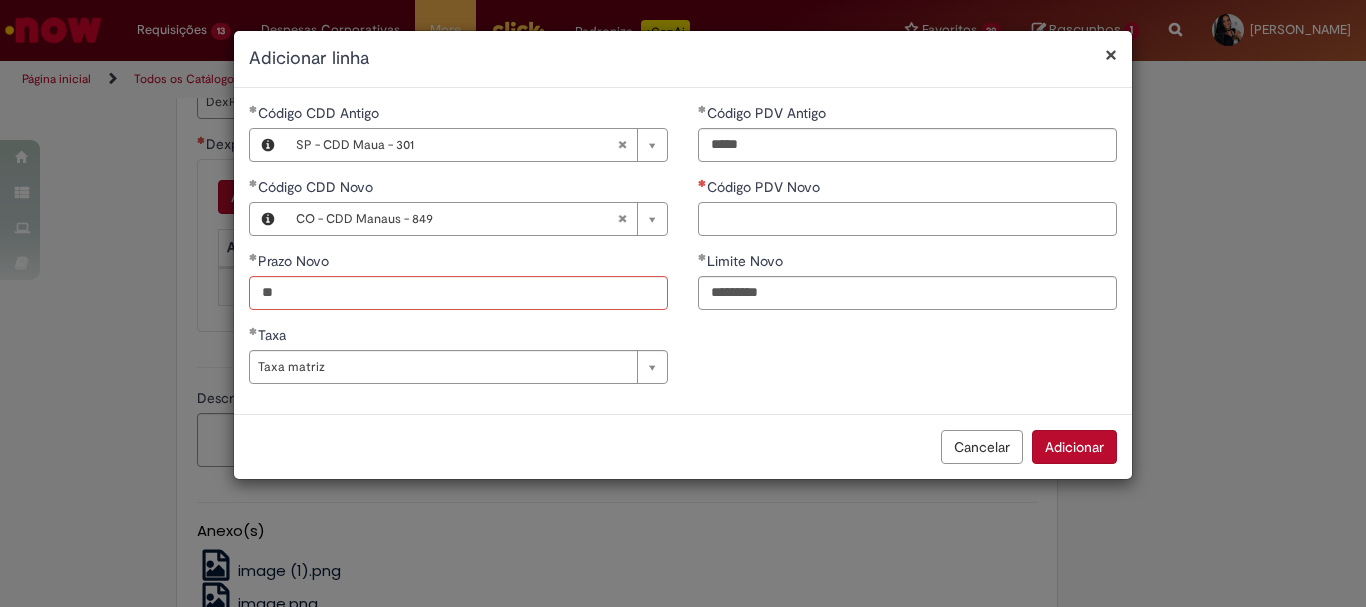 click on "Código PDV Novo" at bounding box center (907, 219) 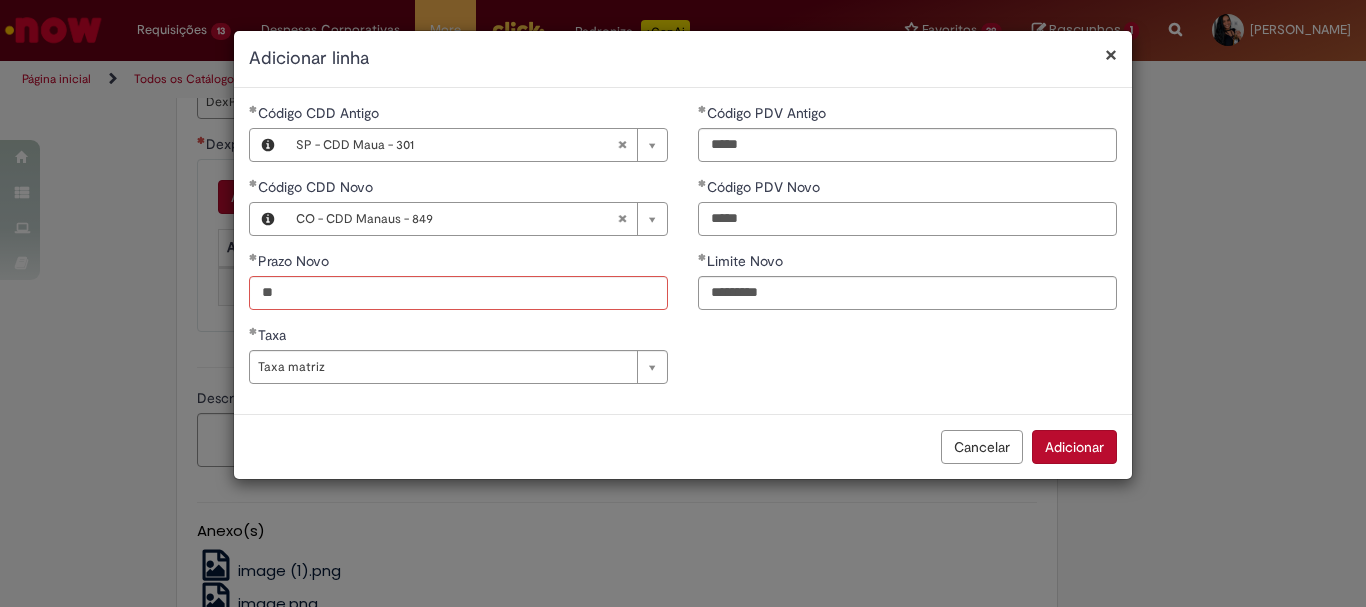 type on "*****" 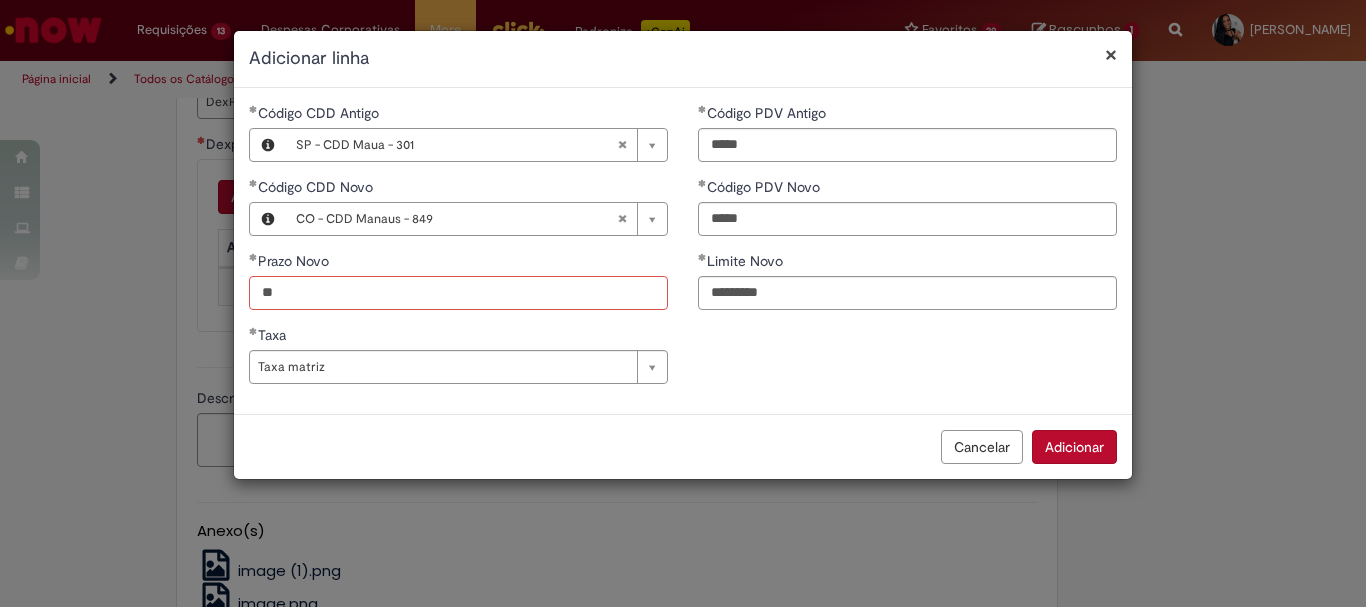 click on "**" at bounding box center (458, 293) 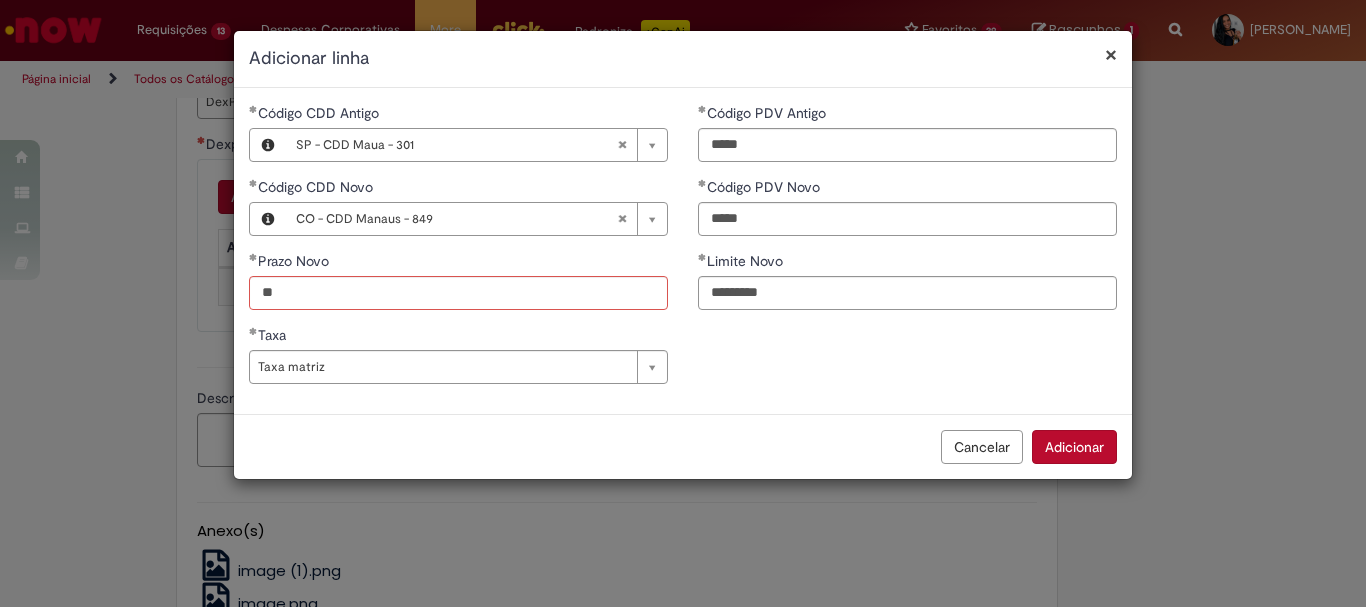 click on "Cancelar   Adicionar" at bounding box center [683, 446] 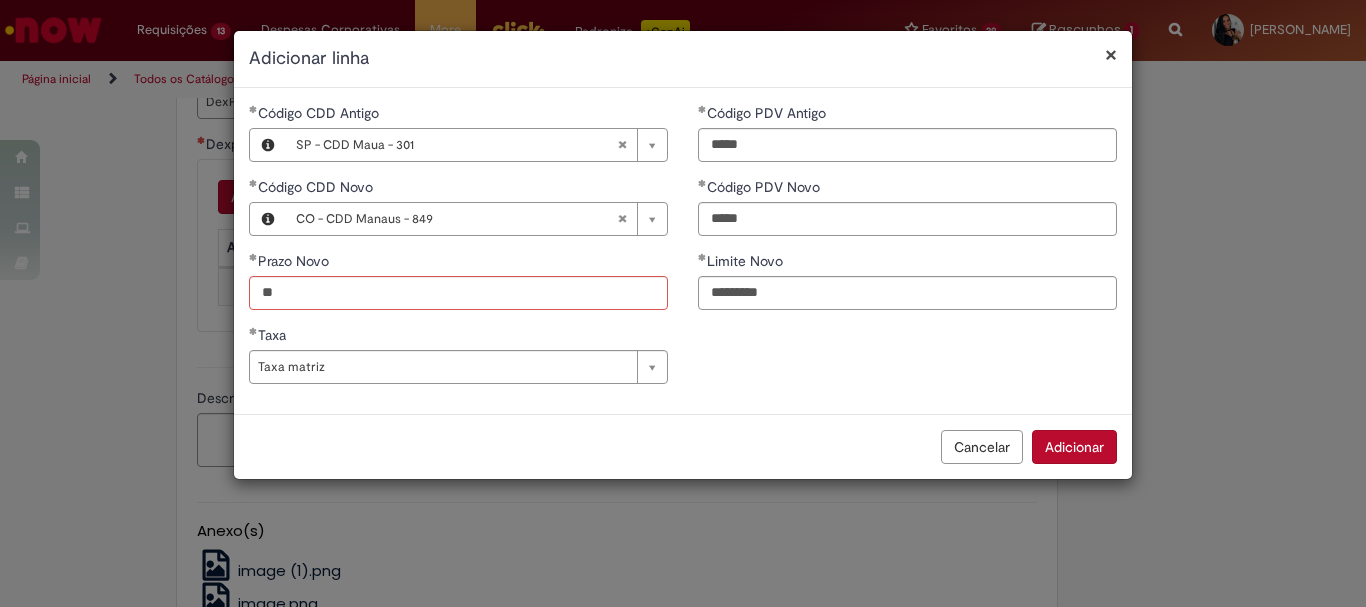 click on "Adicionar" at bounding box center [1074, 447] 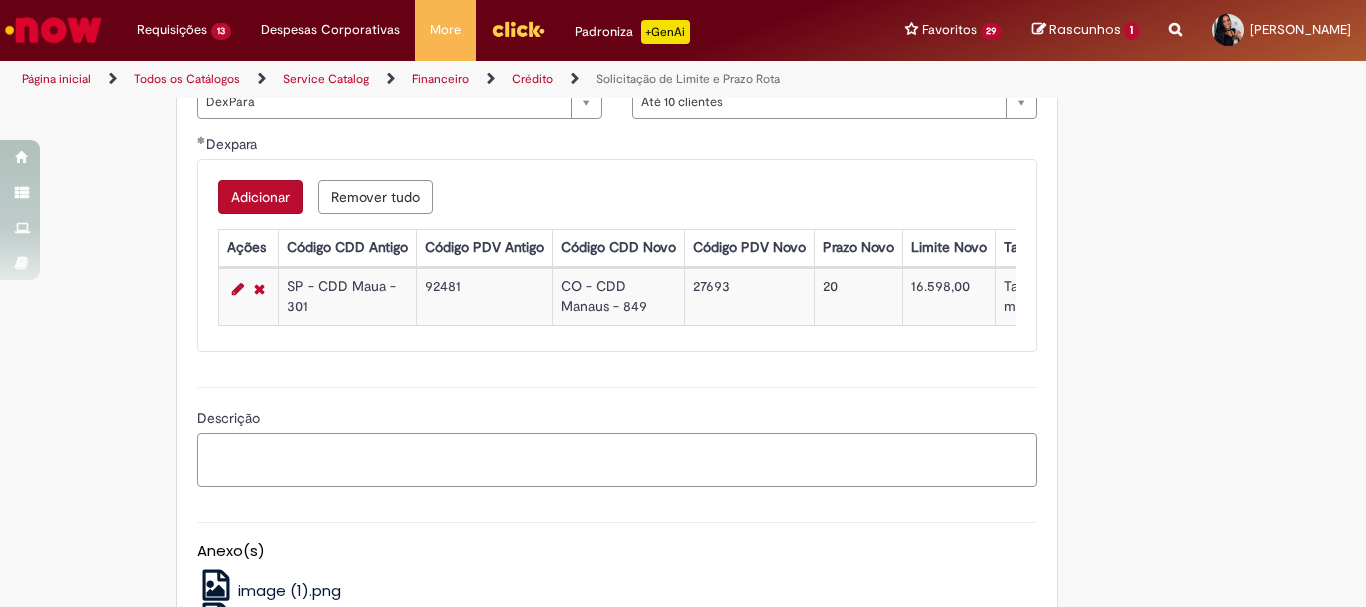 click on "Descrição" at bounding box center [617, 460] 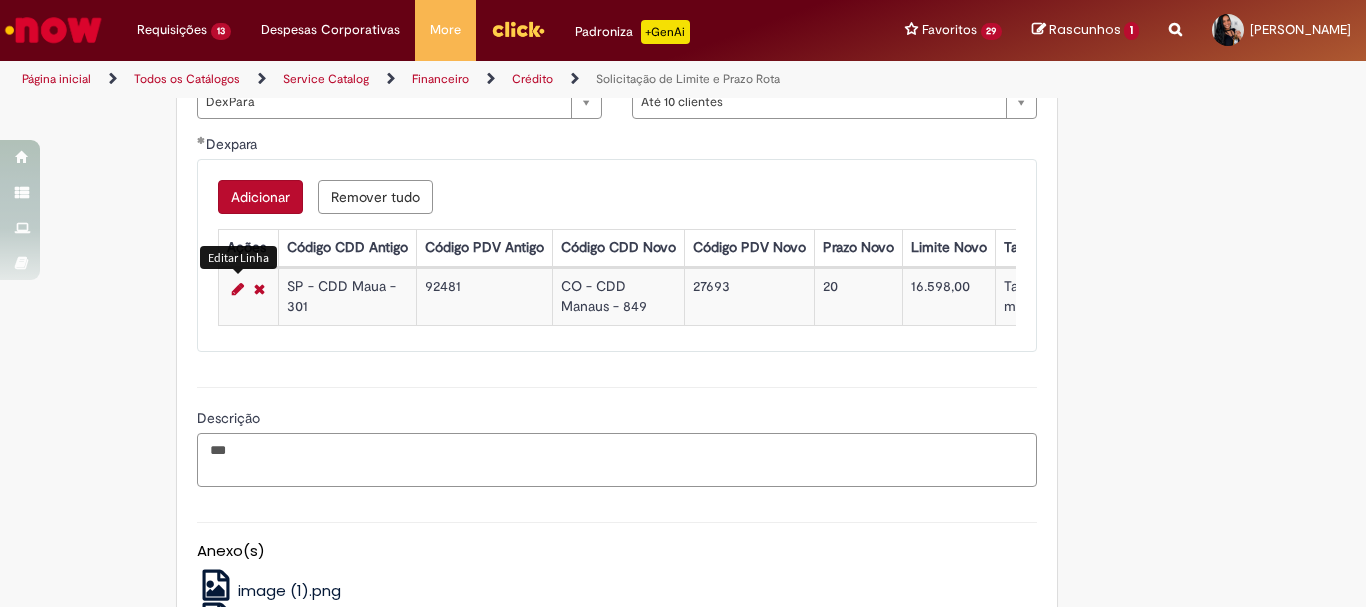 type on "***" 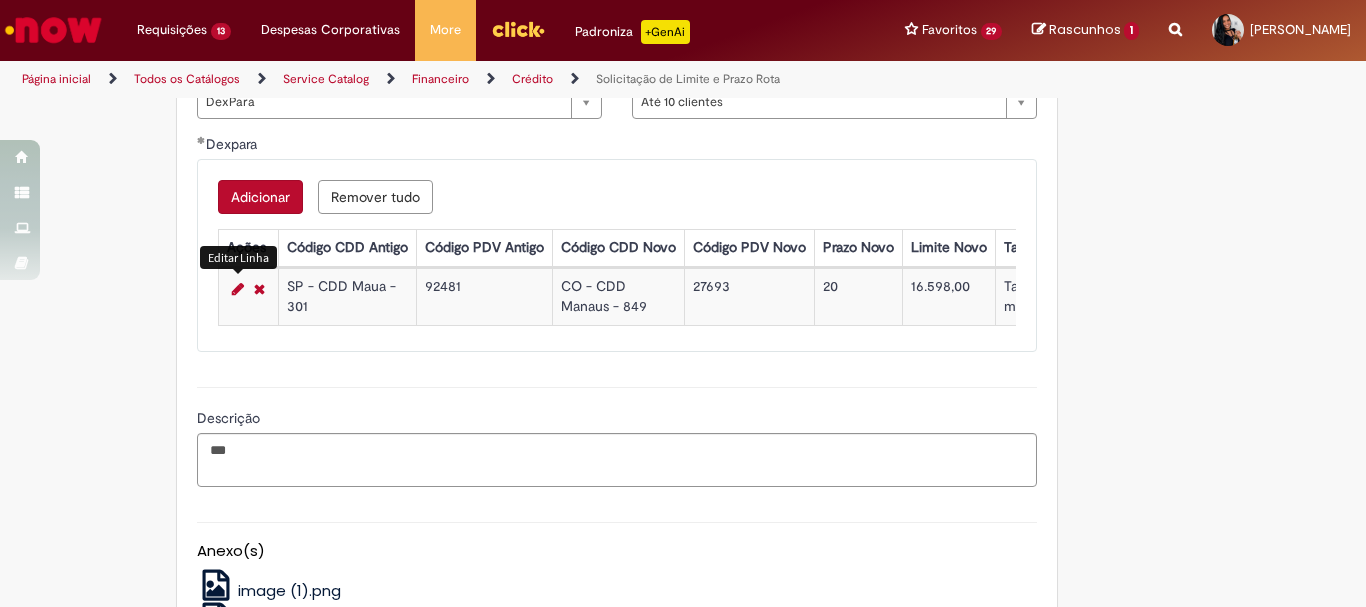 click at bounding box center (238, 289) 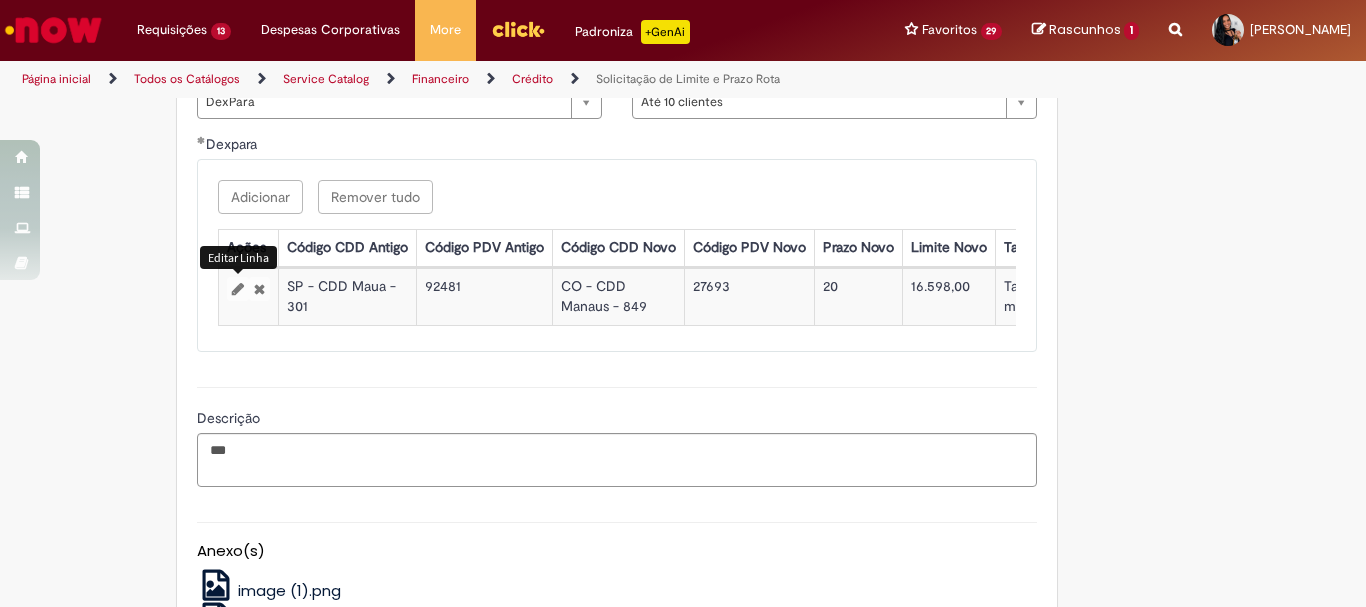 select on "**********" 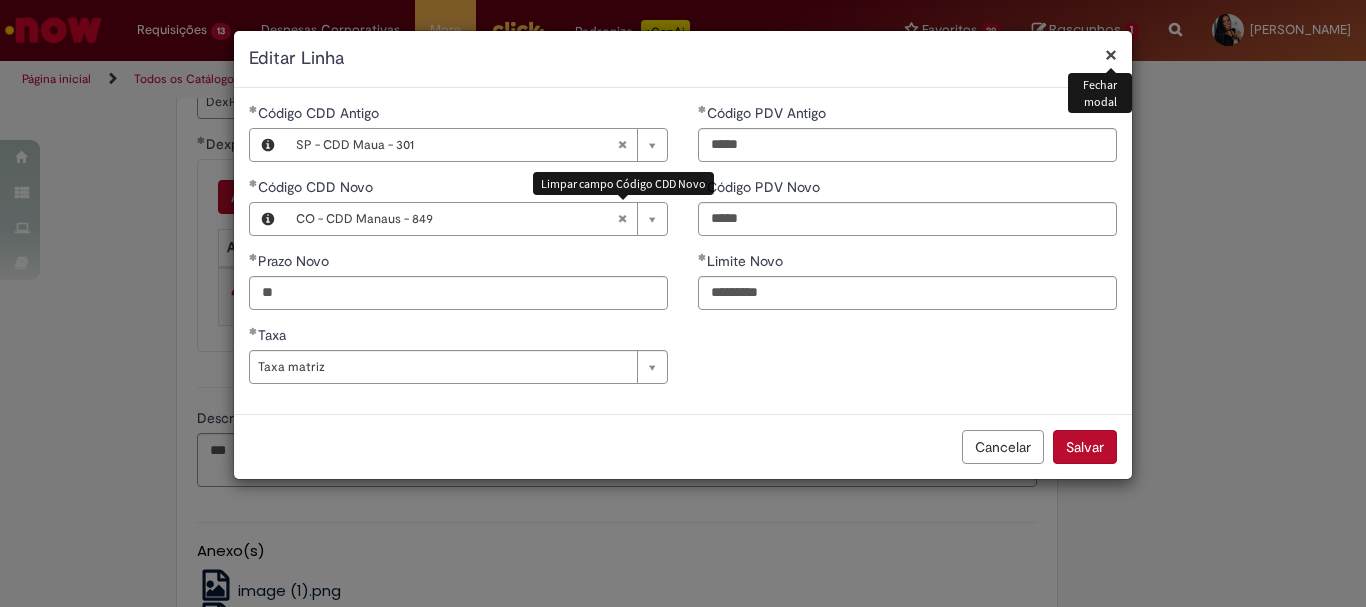 click at bounding box center [622, 219] 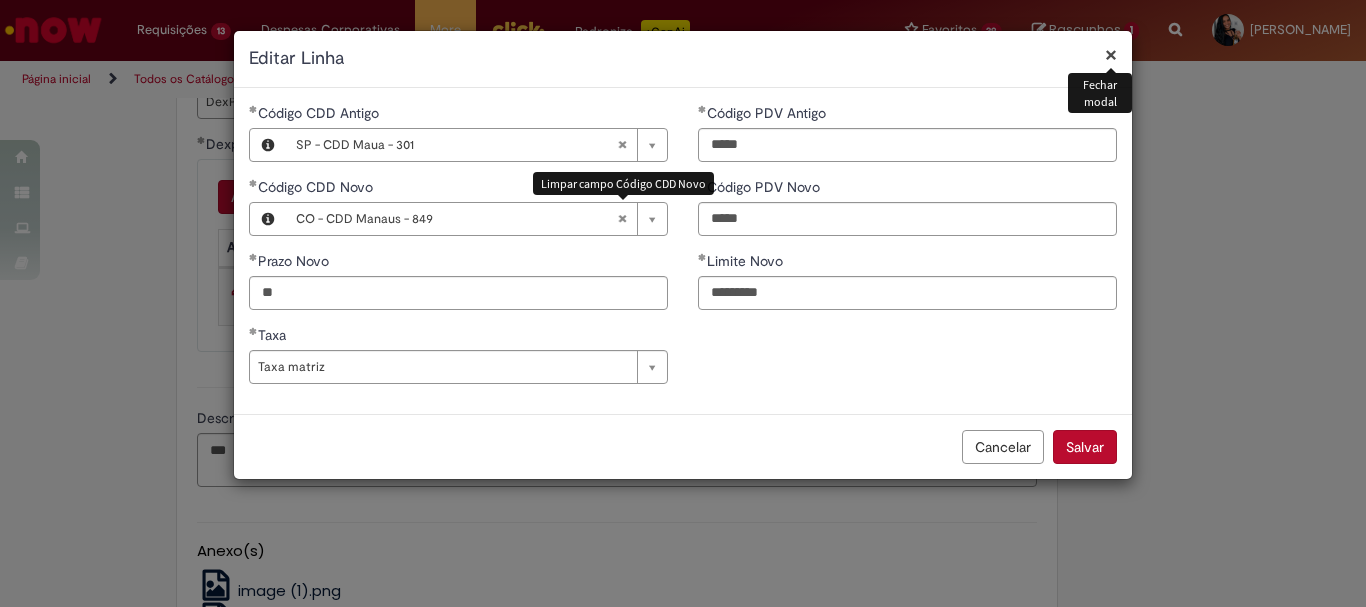 type 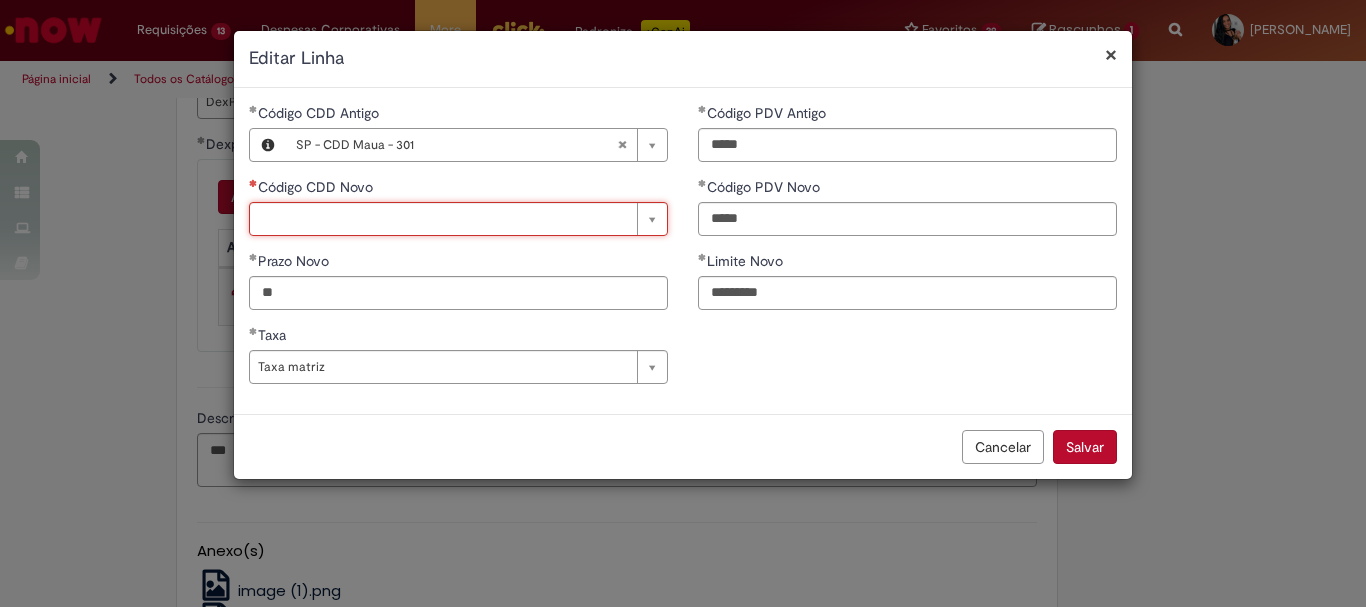 type on "*" 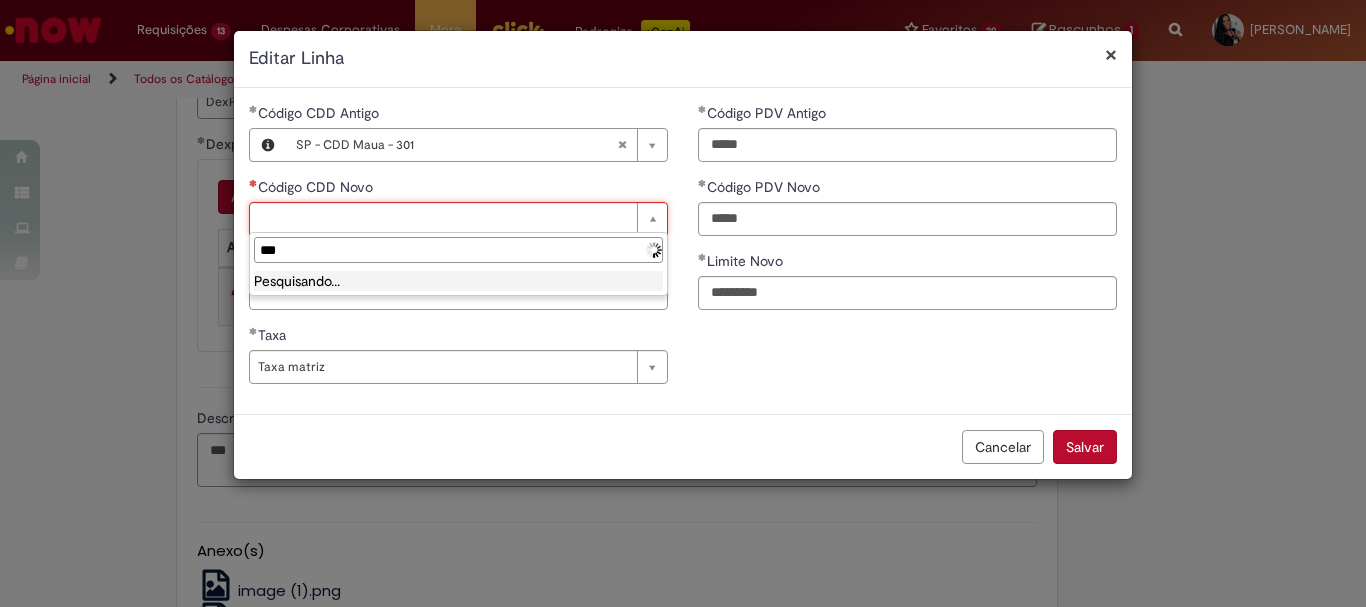 type on "****" 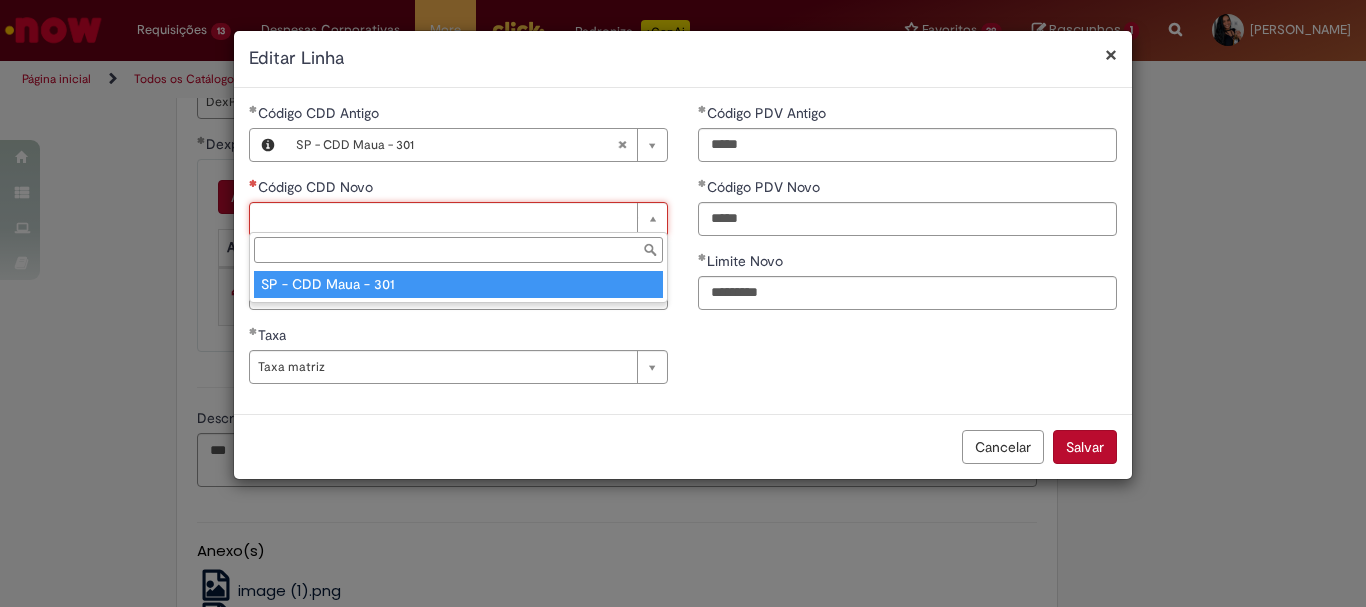 type on "**********" 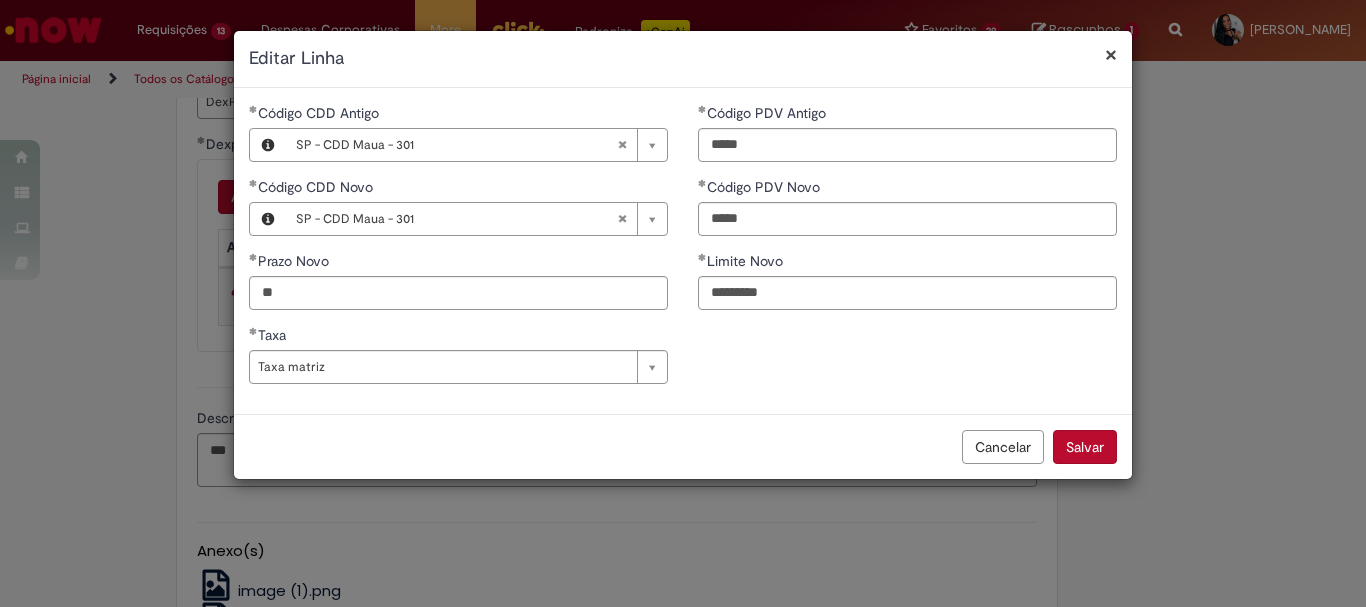click on "Salvar" at bounding box center (1085, 447) 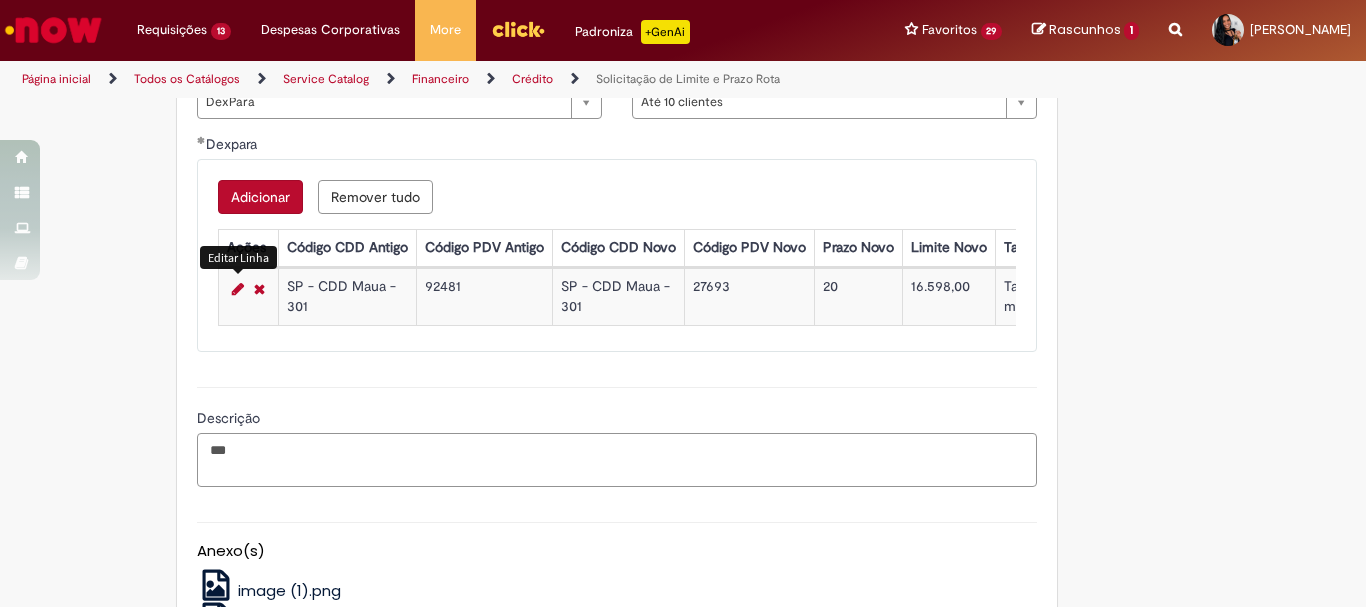 drag, startPoint x: 295, startPoint y: 488, endPoint x: 0, endPoint y: 431, distance: 300.45633 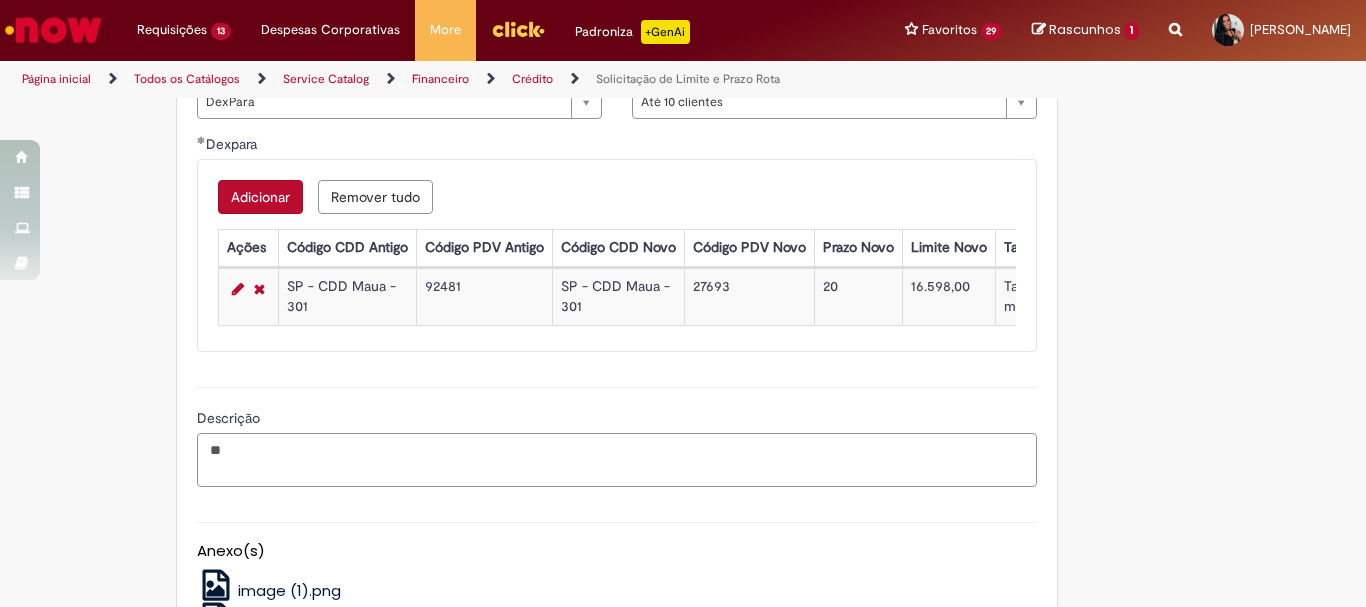 type on "*" 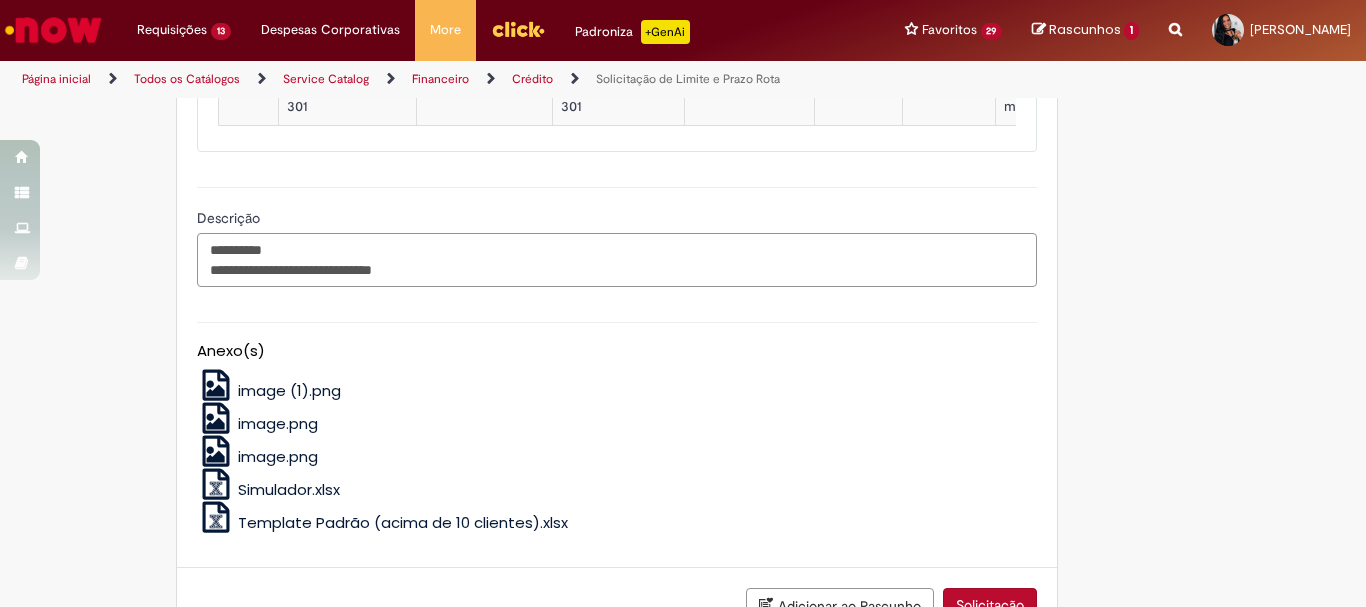scroll, scrollTop: 1561, scrollLeft: 0, axis: vertical 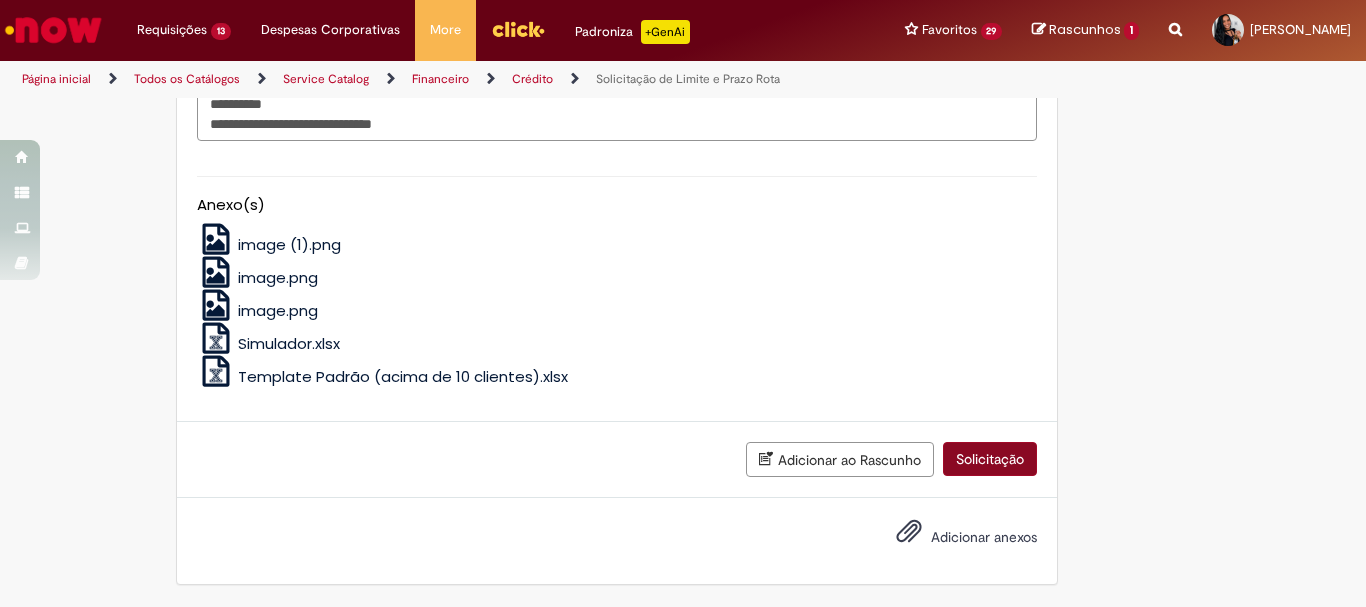 type on "**********" 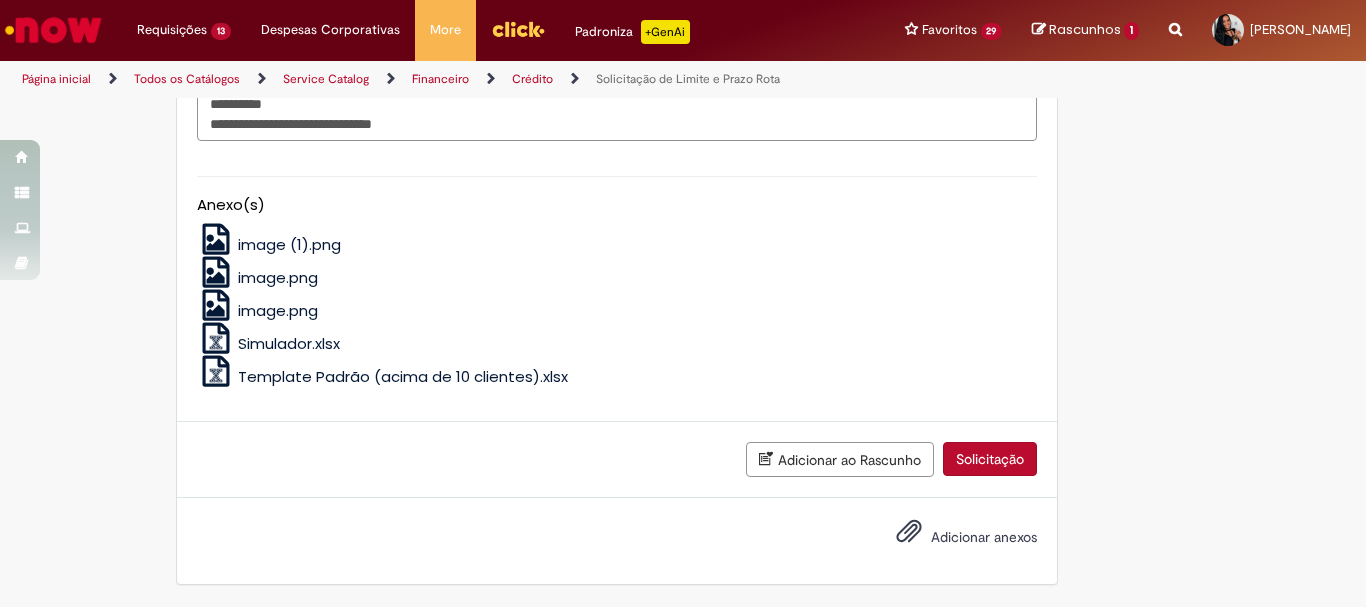click on "Solicitação" at bounding box center [990, 459] 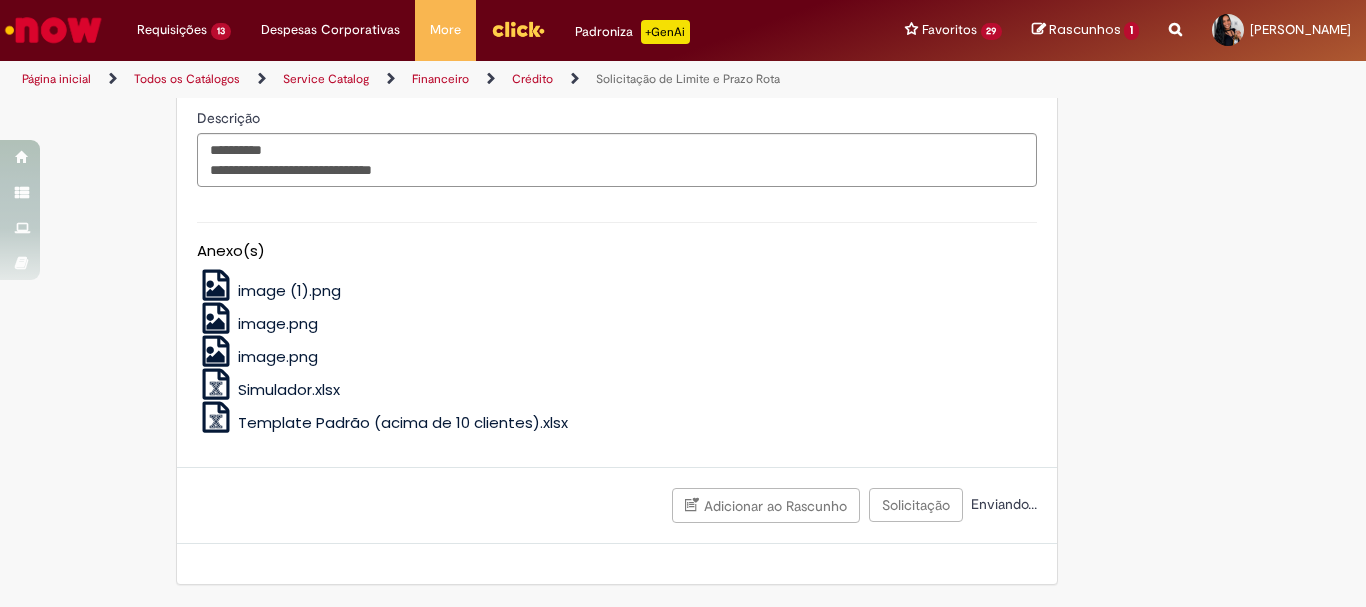 scroll, scrollTop: 1515, scrollLeft: 0, axis: vertical 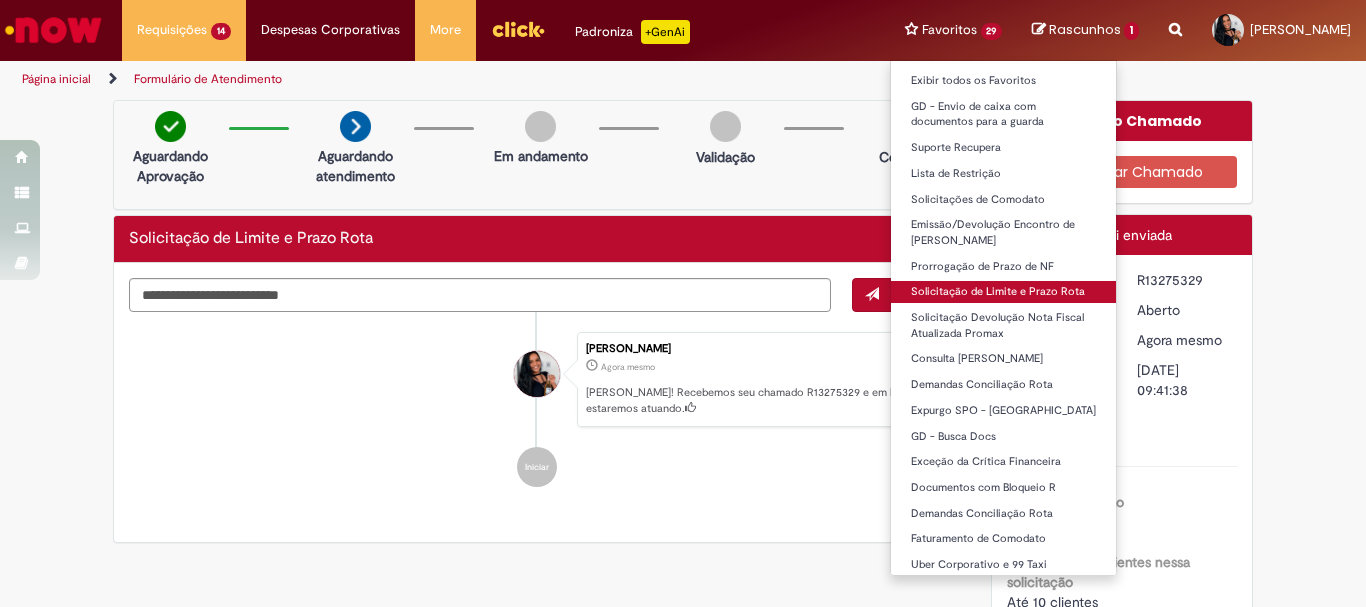 click on "Solicitação de Limite e Prazo Rota" at bounding box center (1004, 292) 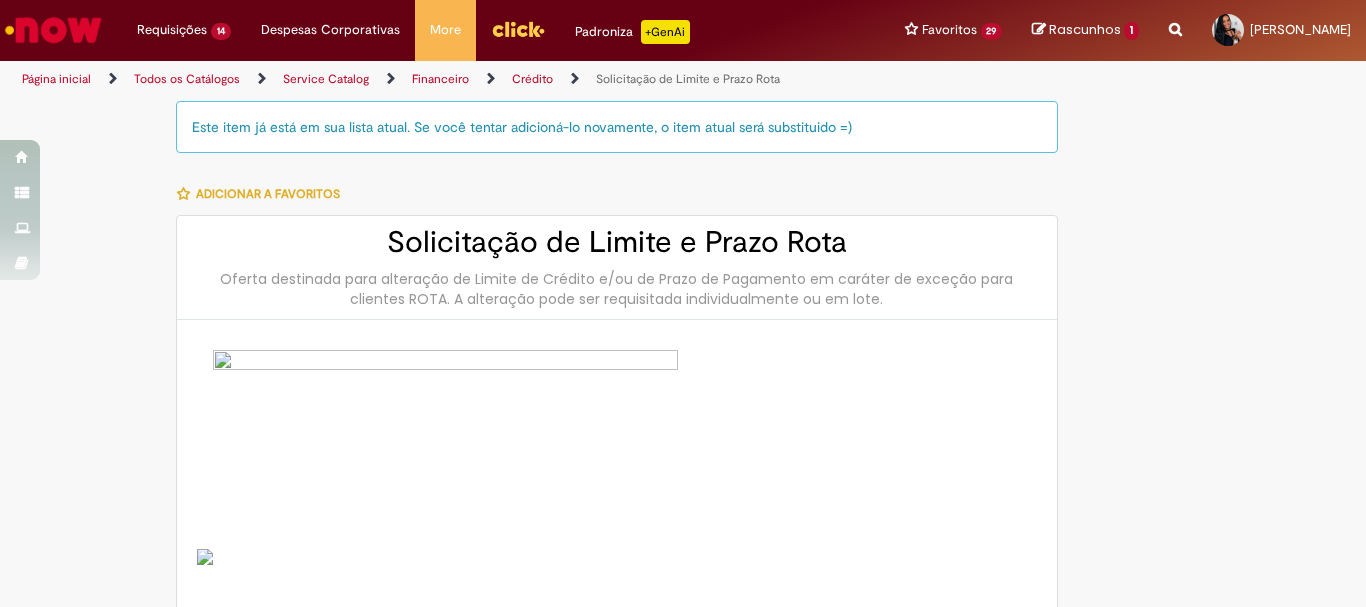 type on "********" 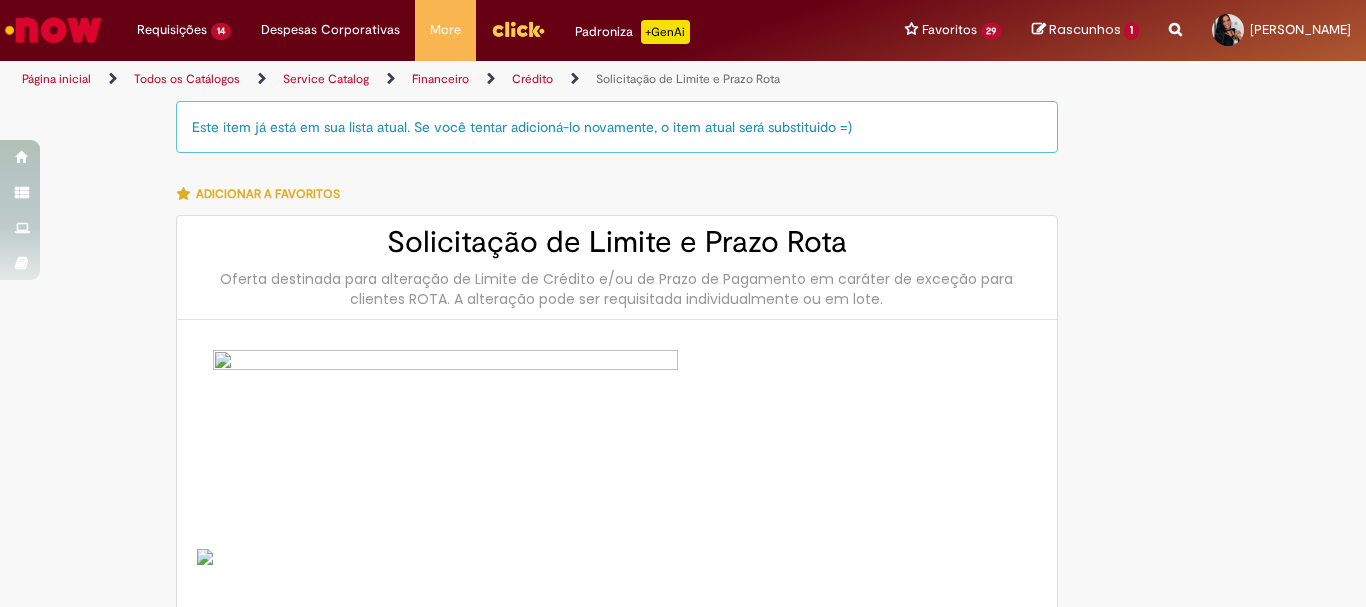 type on "**********" 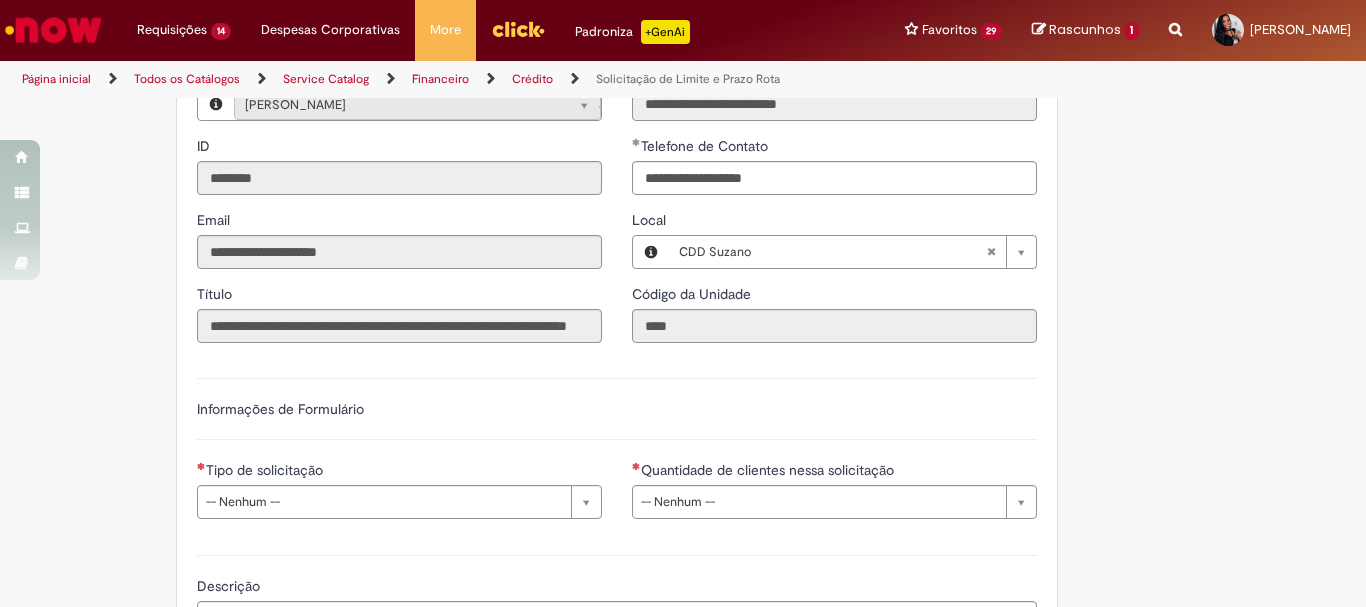 scroll, scrollTop: 1000, scrollLeft: 0, axis: vertical 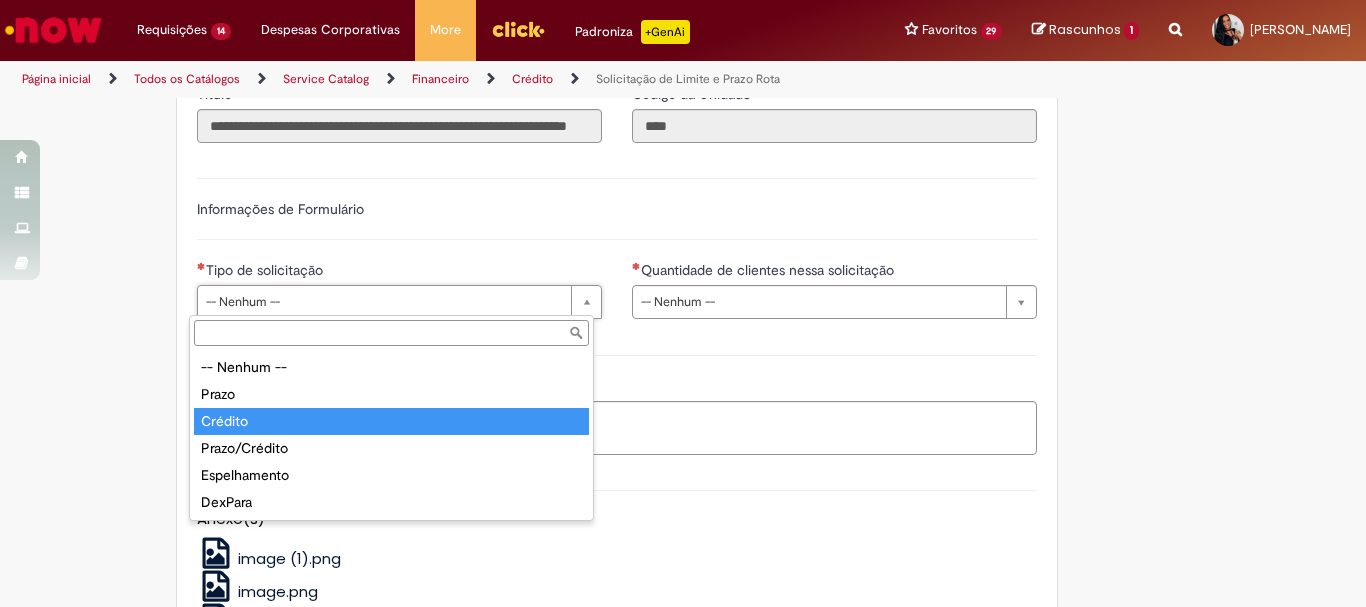 type on "*******" 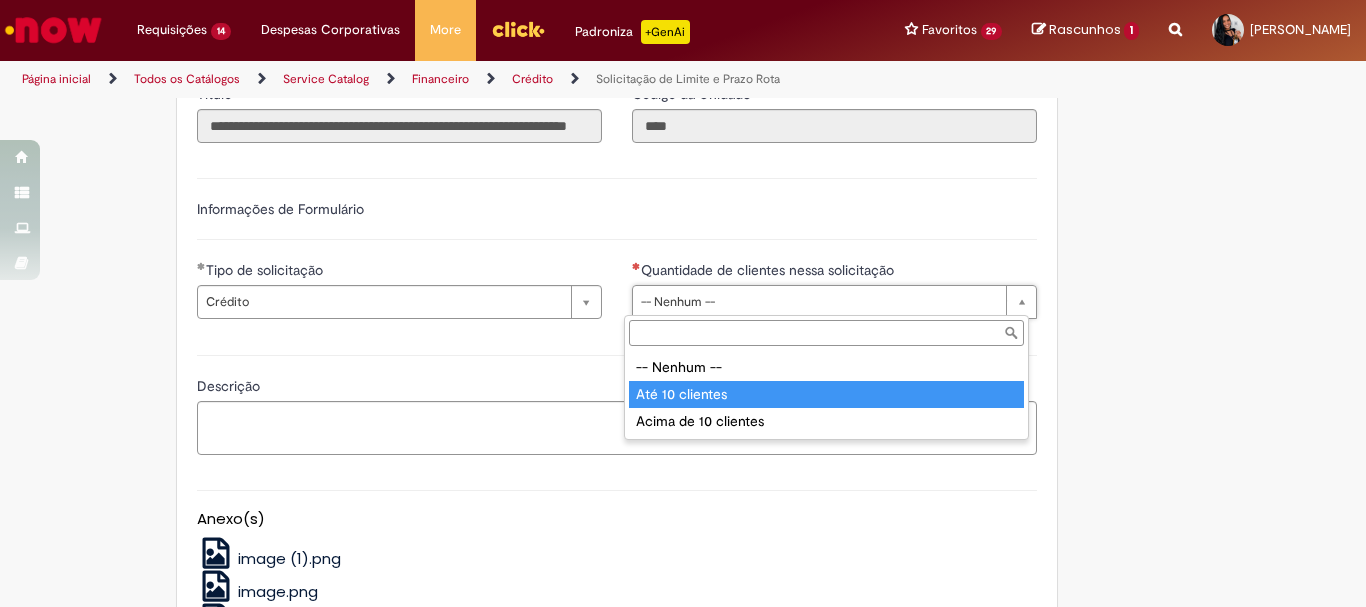 type on "**********" 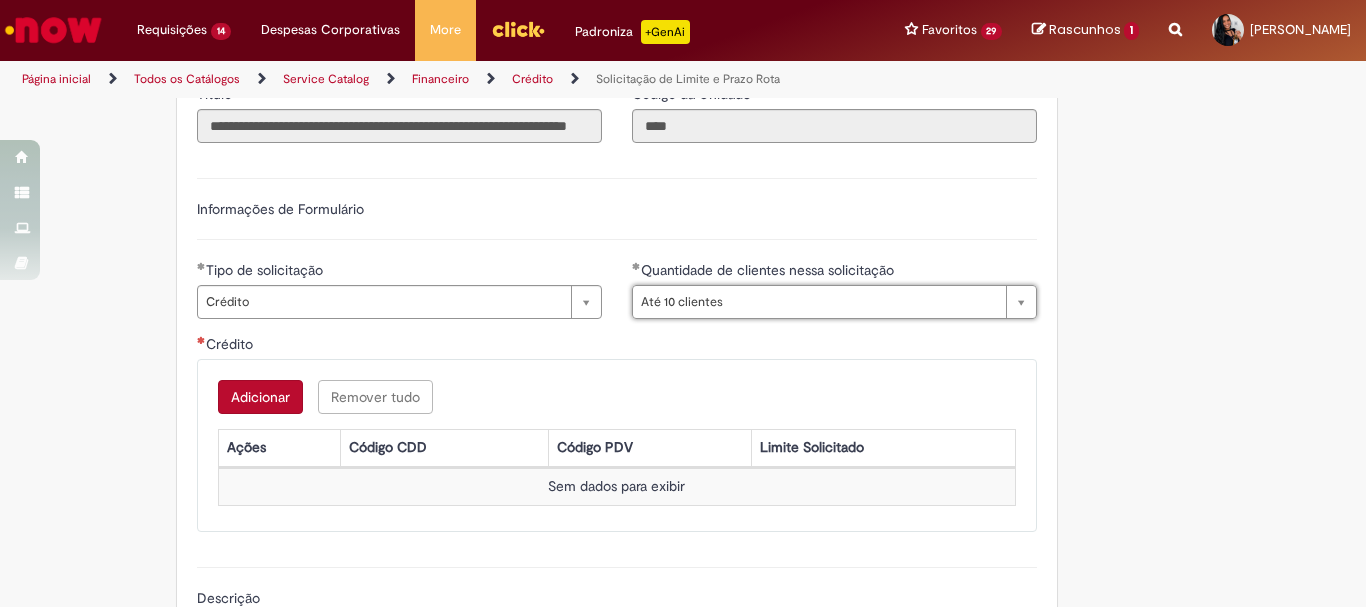 click on "Adicionar" at bounding box center [260, 397] 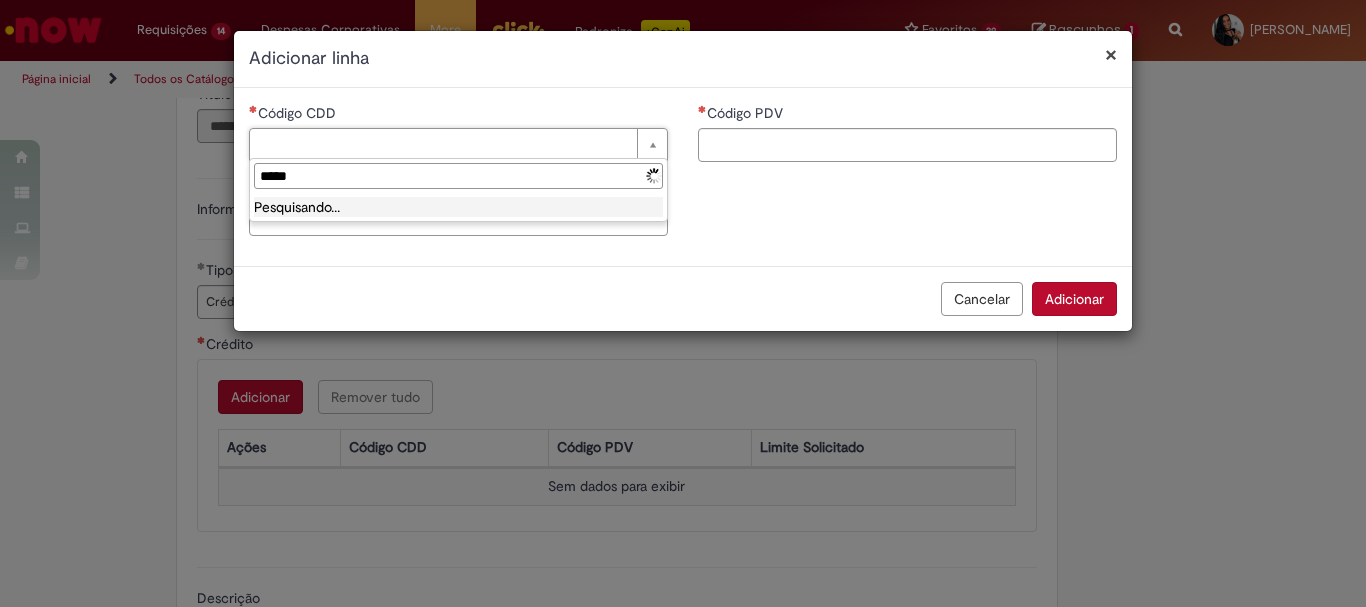 type on "******" 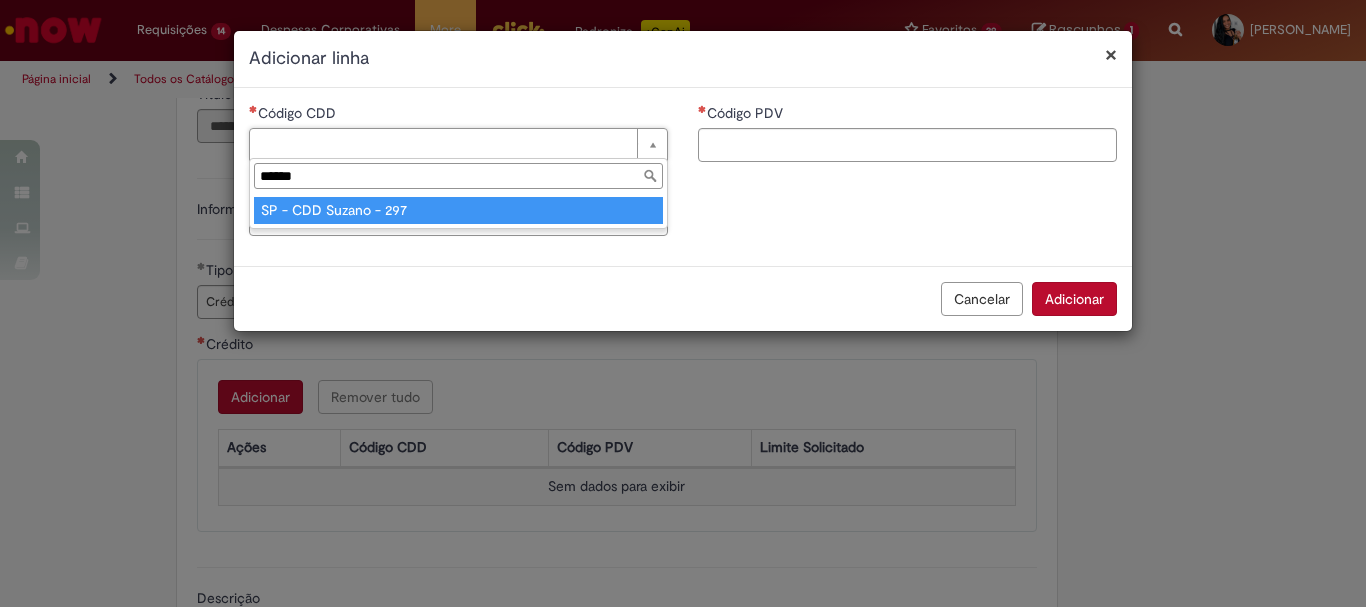 type on "**********" 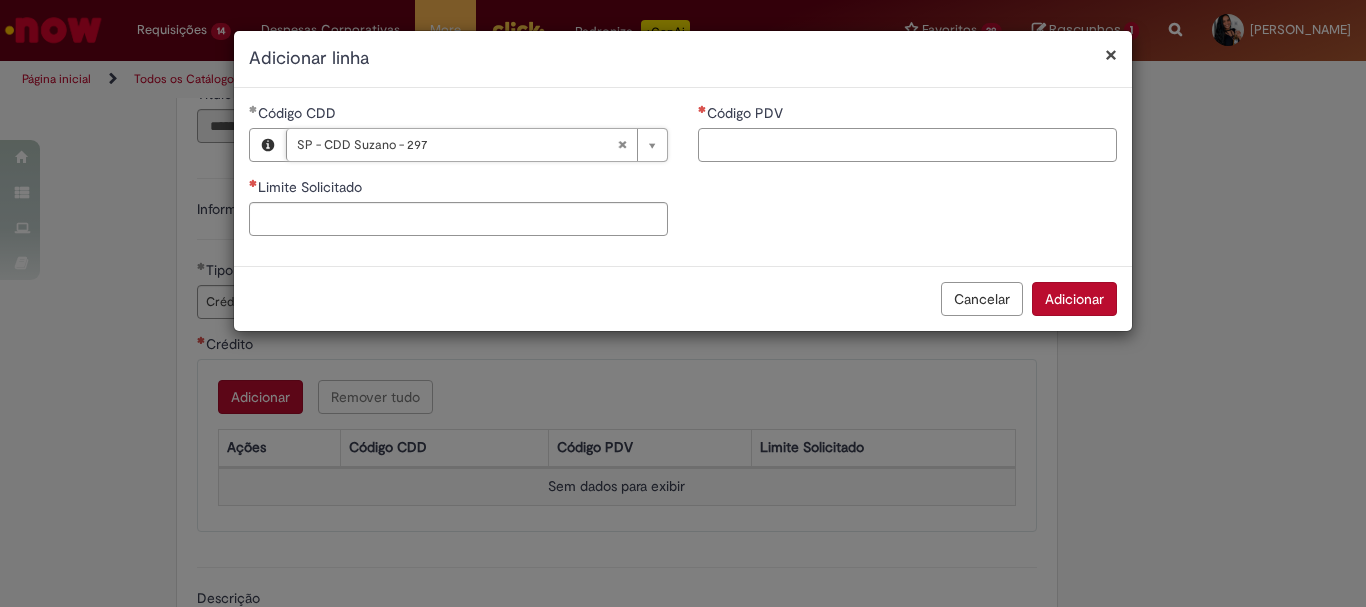 click on "Código PDV" at bounding box center [907, 145] 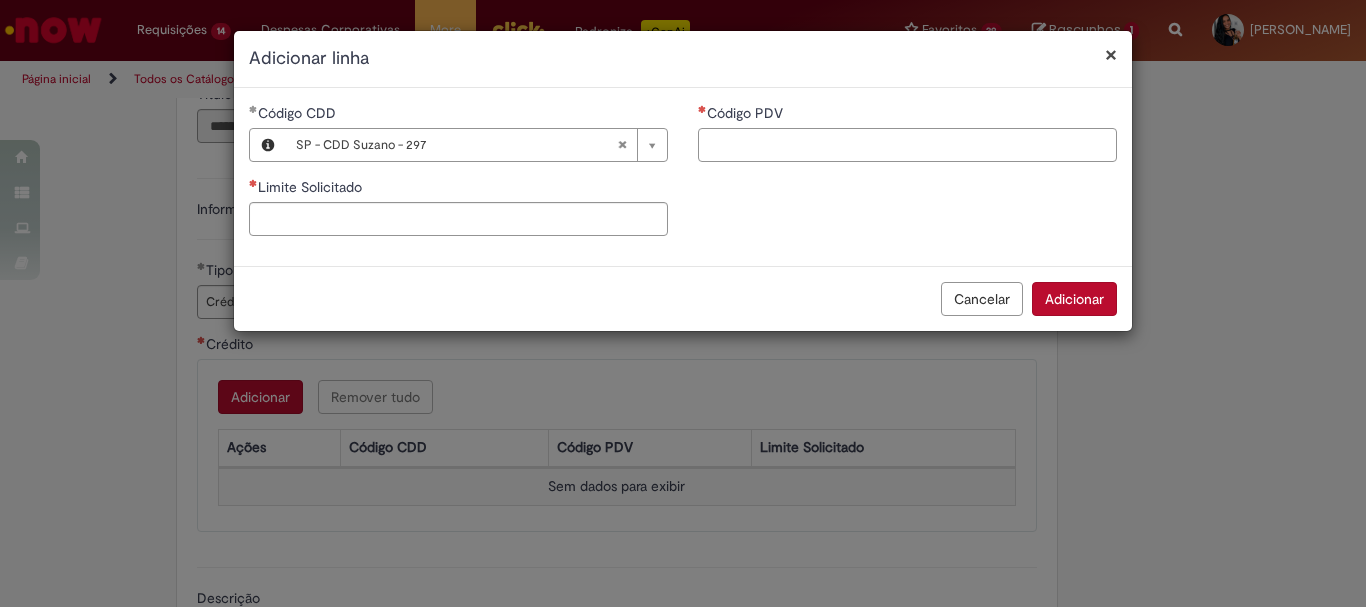paste on "*****" 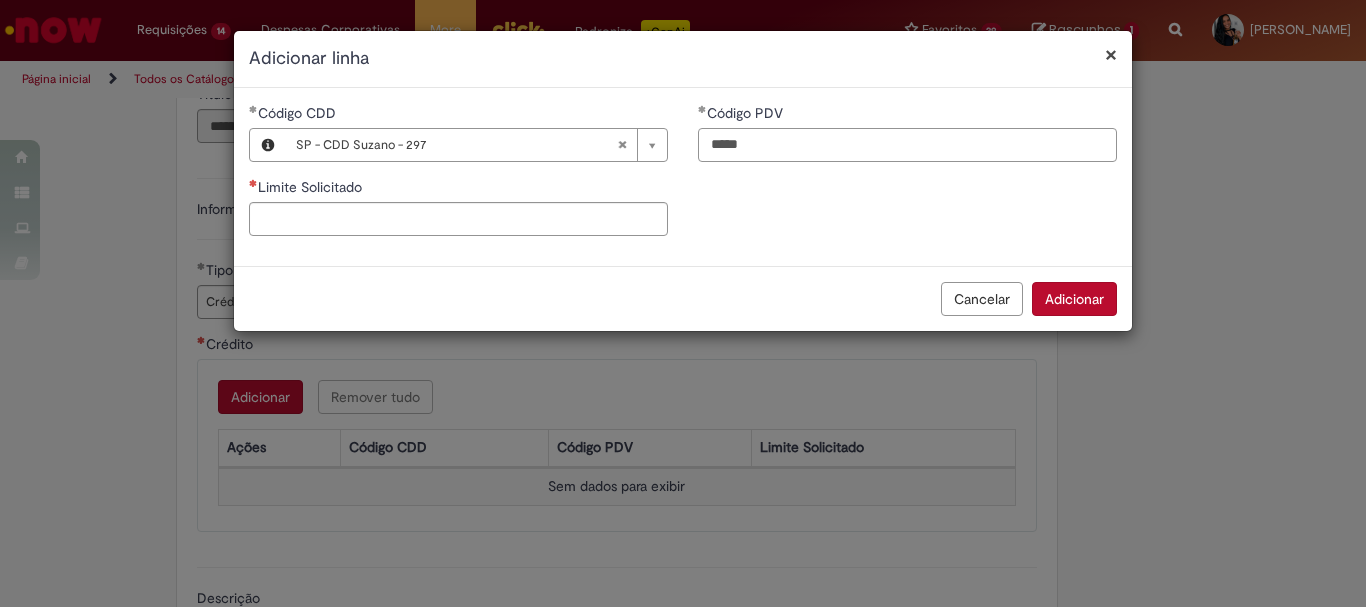 type on "*****" 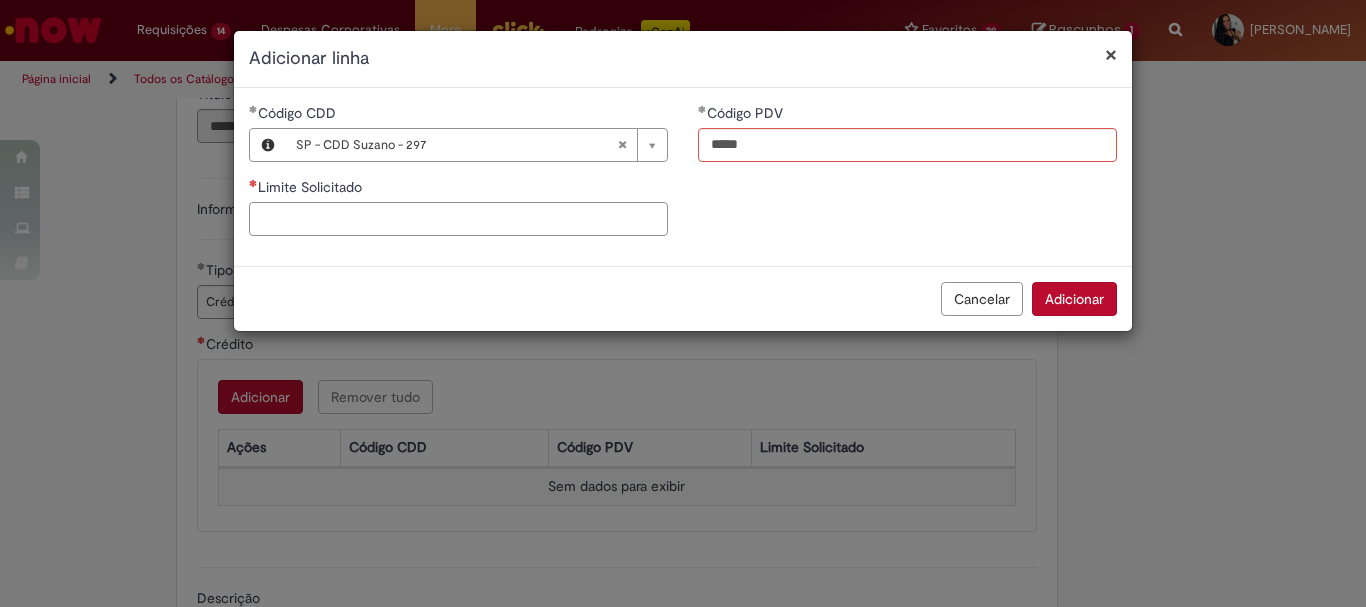 click on "Limite Solicitado" at bounding box center [458, 219] 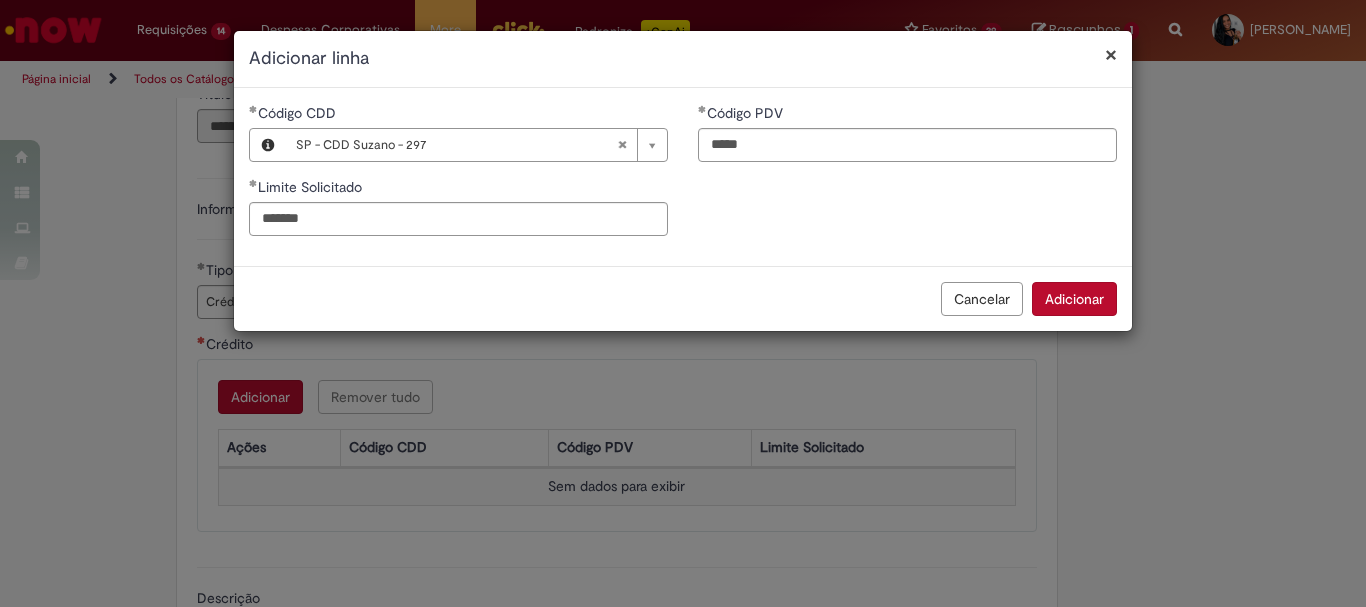type on "********" 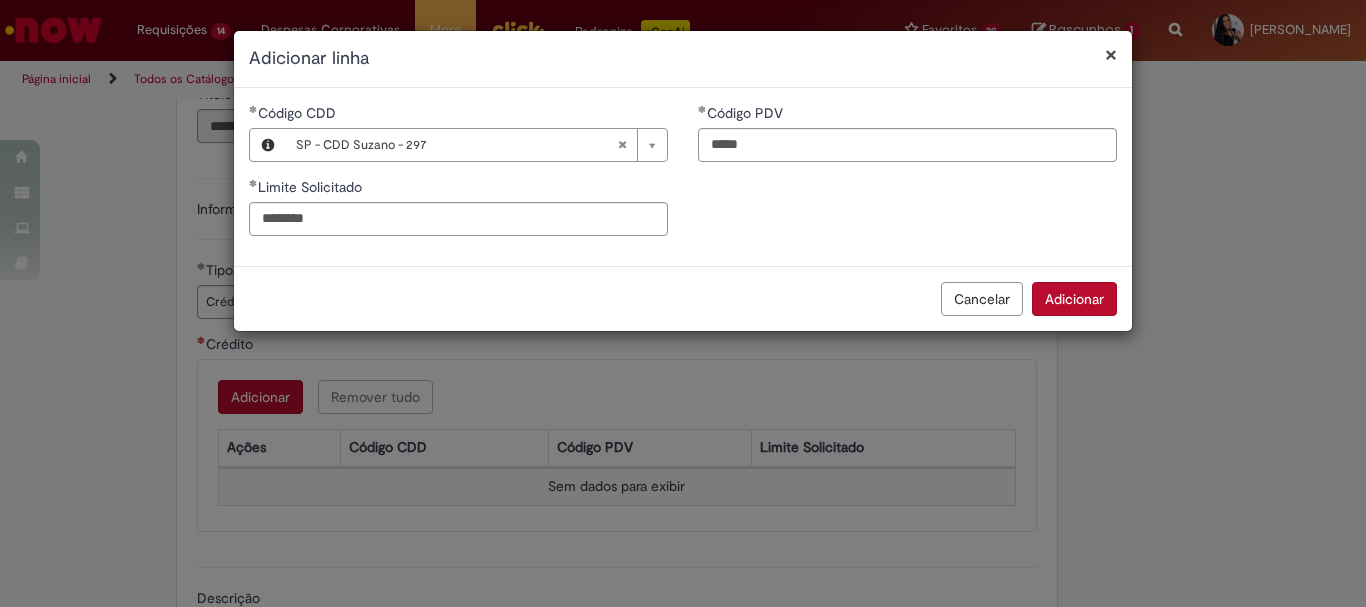 click on "Adicionar" at bounding box center [1074, 299] 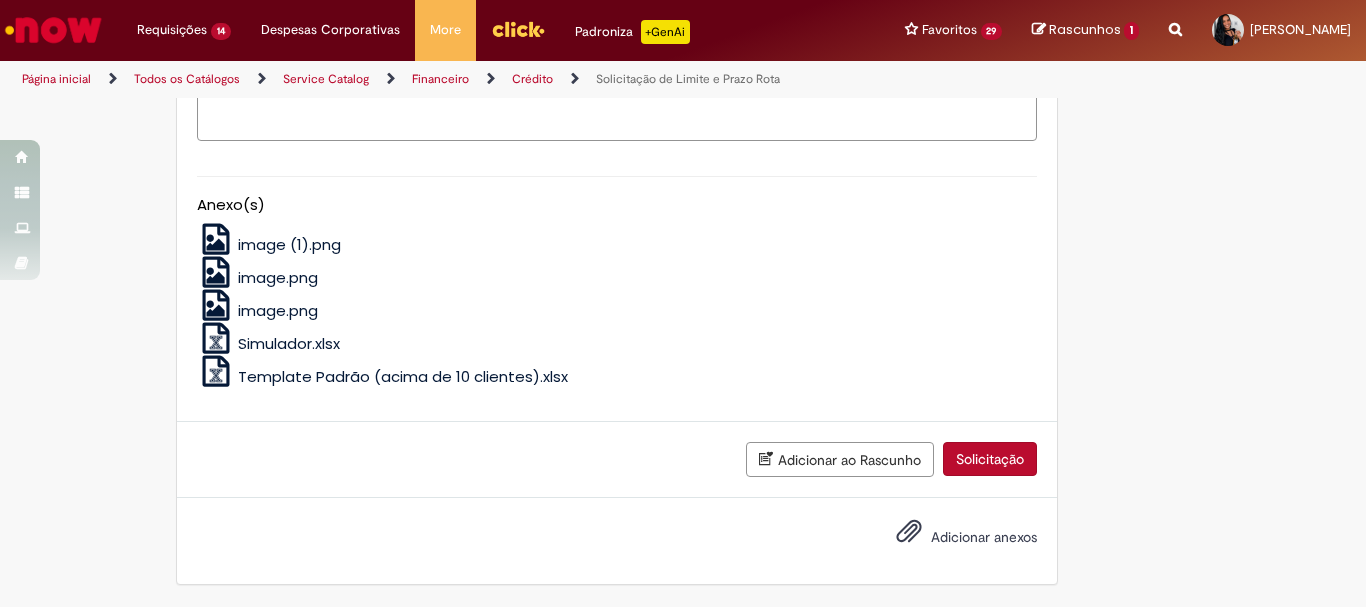 click on "Solicitação" at bounding box center [990, 459] 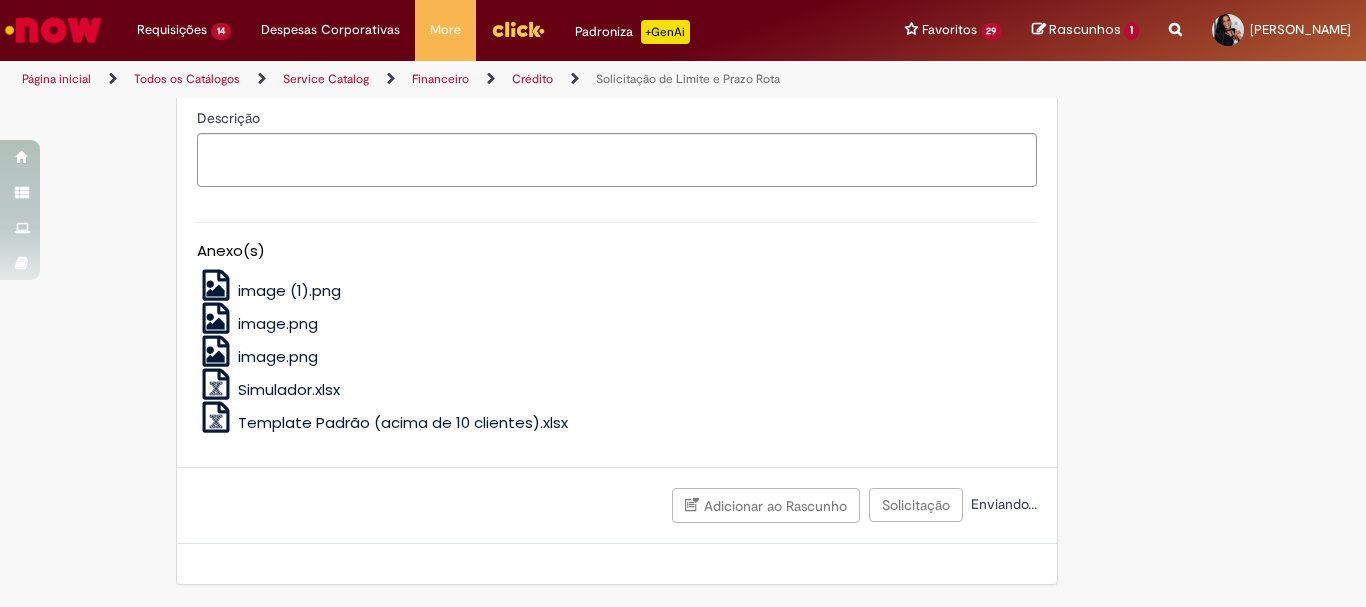 scroll, scrollTop: 1484, scrollLeft: 0, axis: vertical 